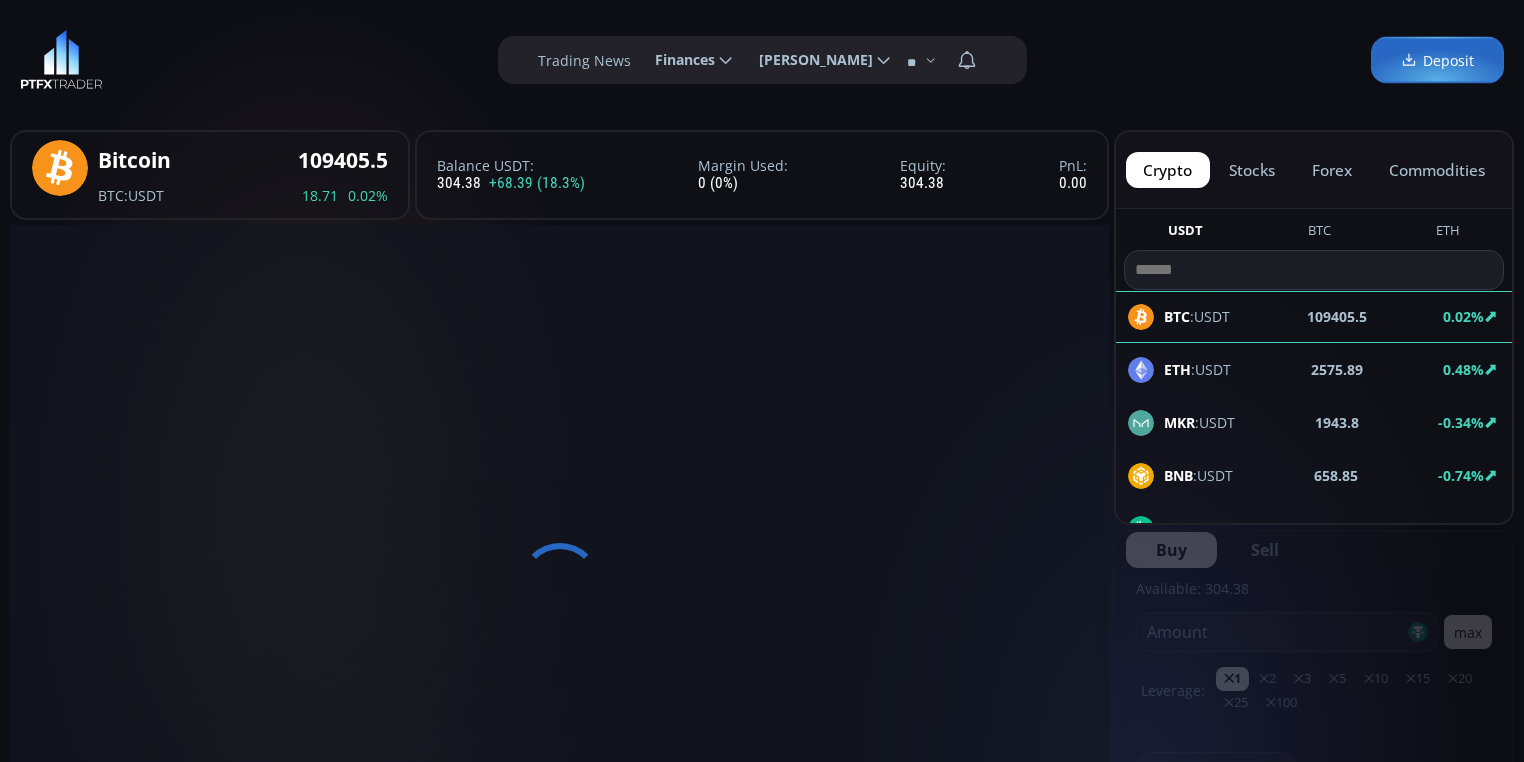 scroll, scrollTop: 0, scrollLeft: 0, axis: both 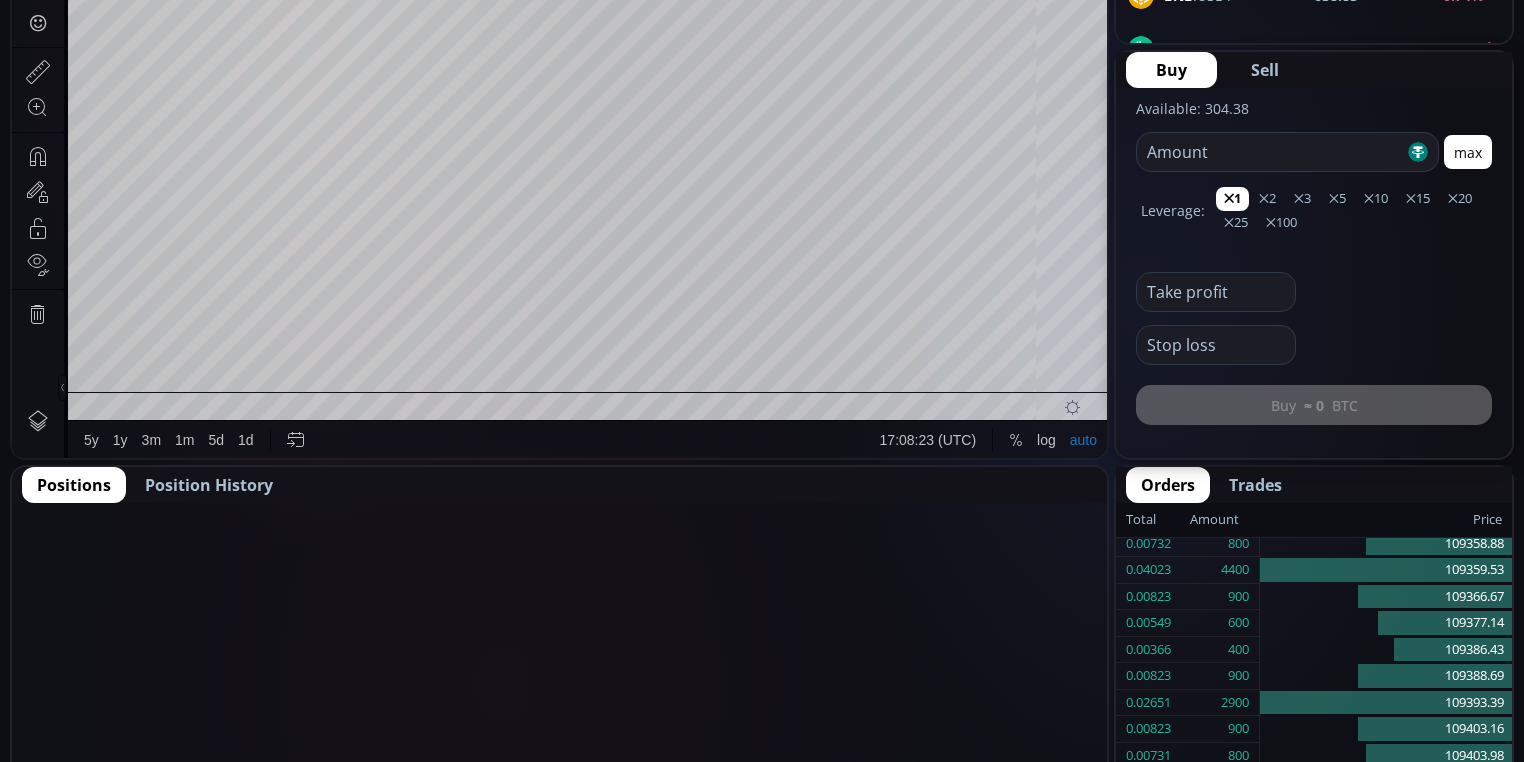 click on "Position History" at bounding box center (209, 485) 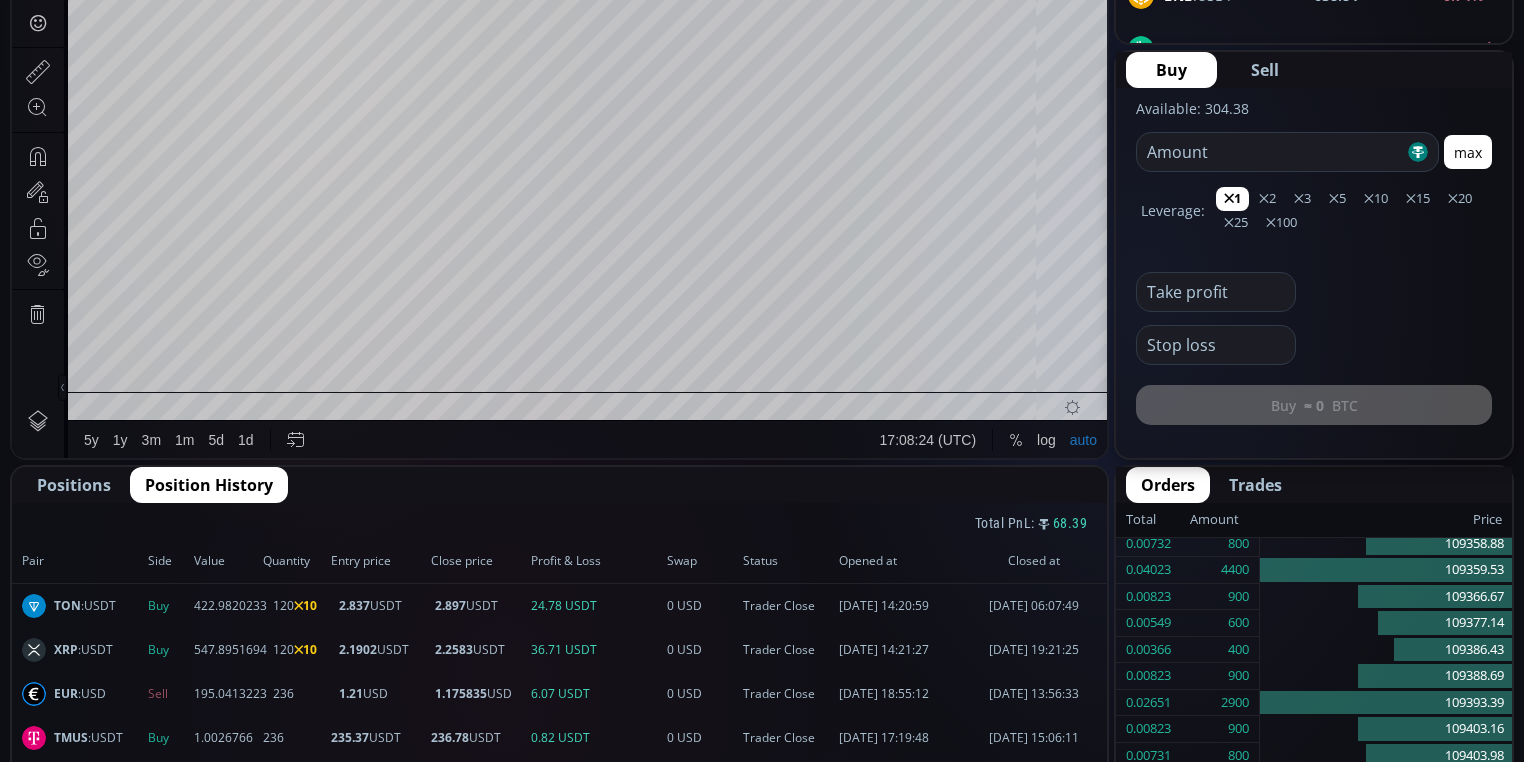 scroll, scrollTop: 560, scrollLeft: 0, axis: vertical 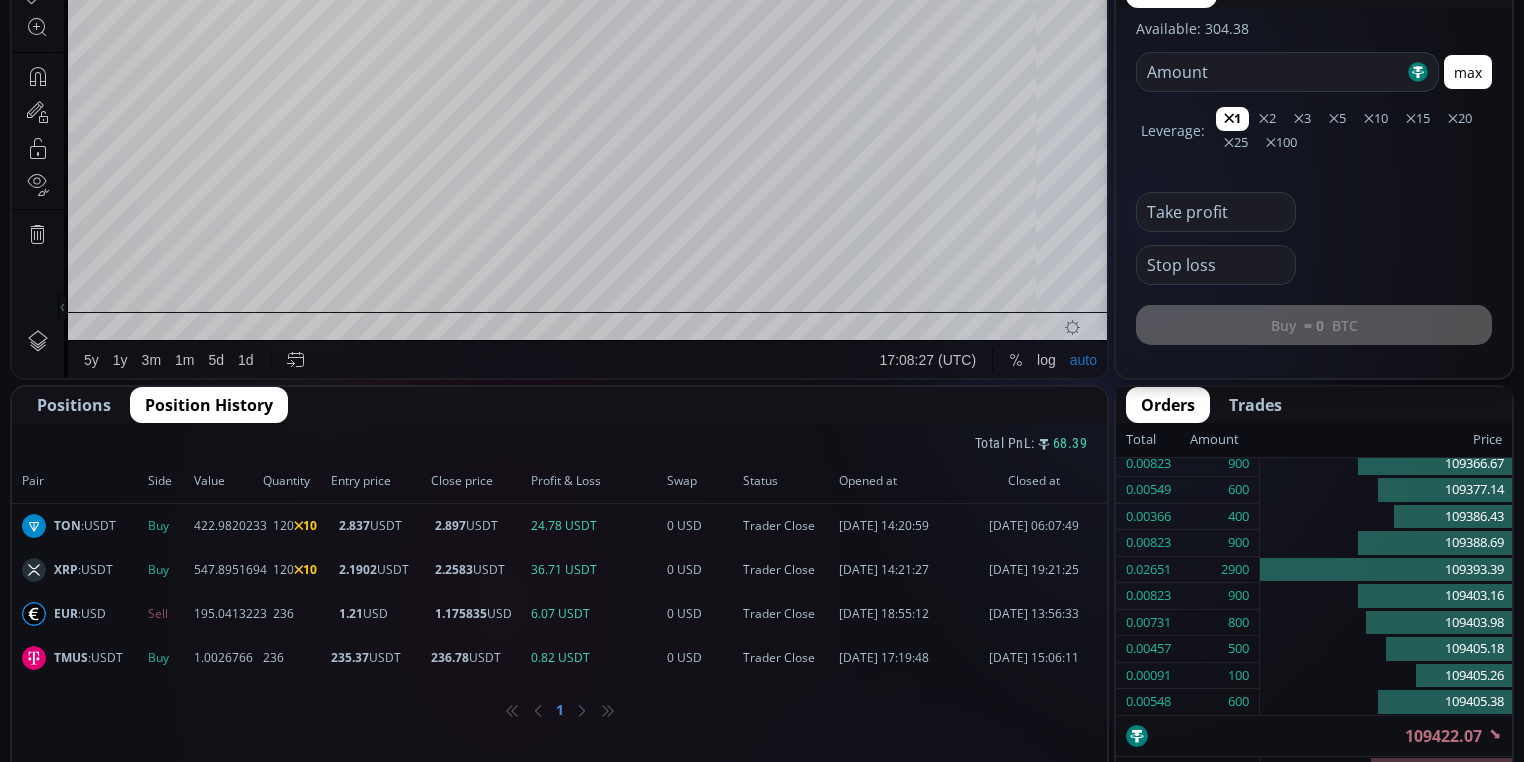 click on "Positions" at bounding box center (74, 405) 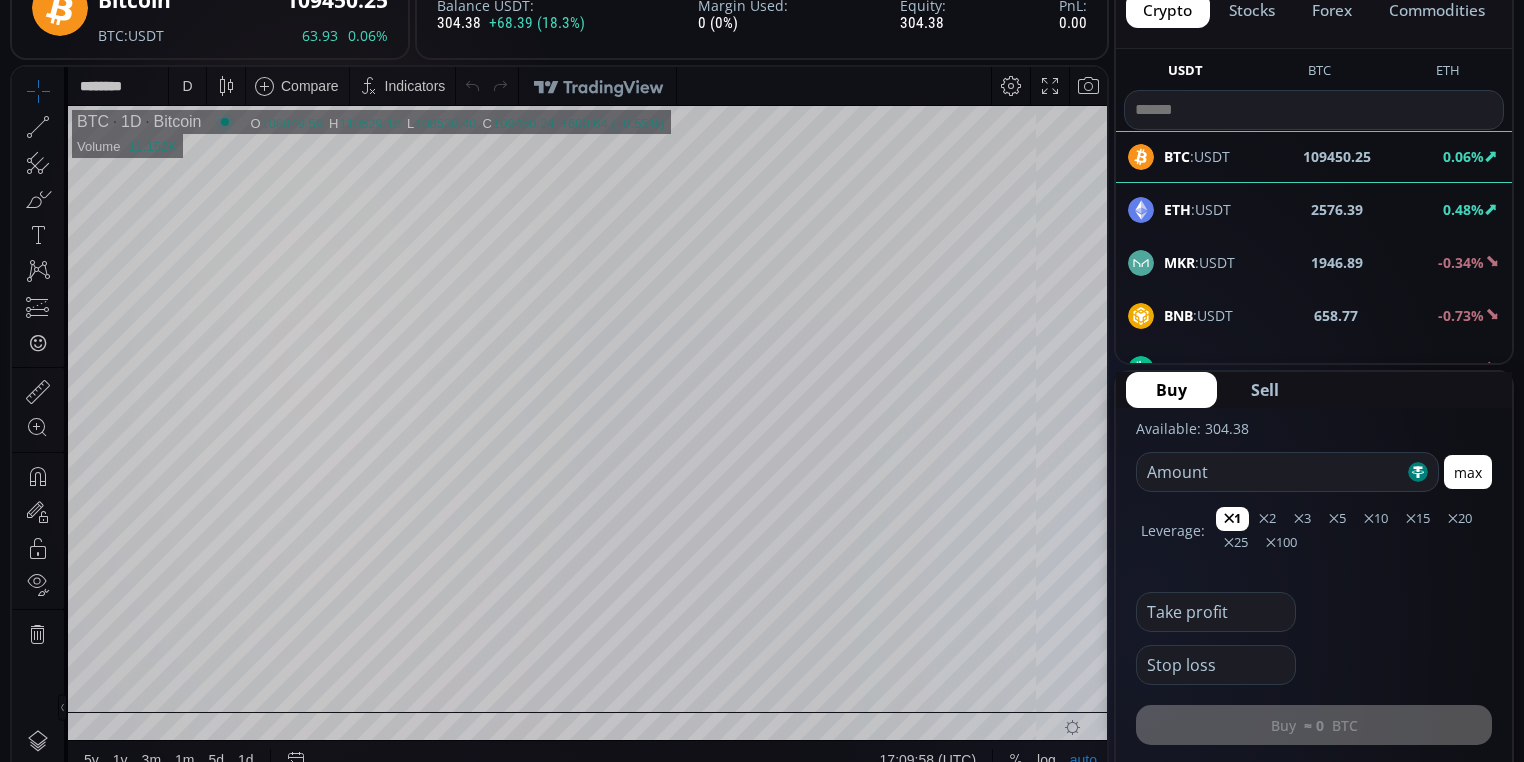 scroll, scrollTop: 480, scrollLeft: 0, axis: vertical 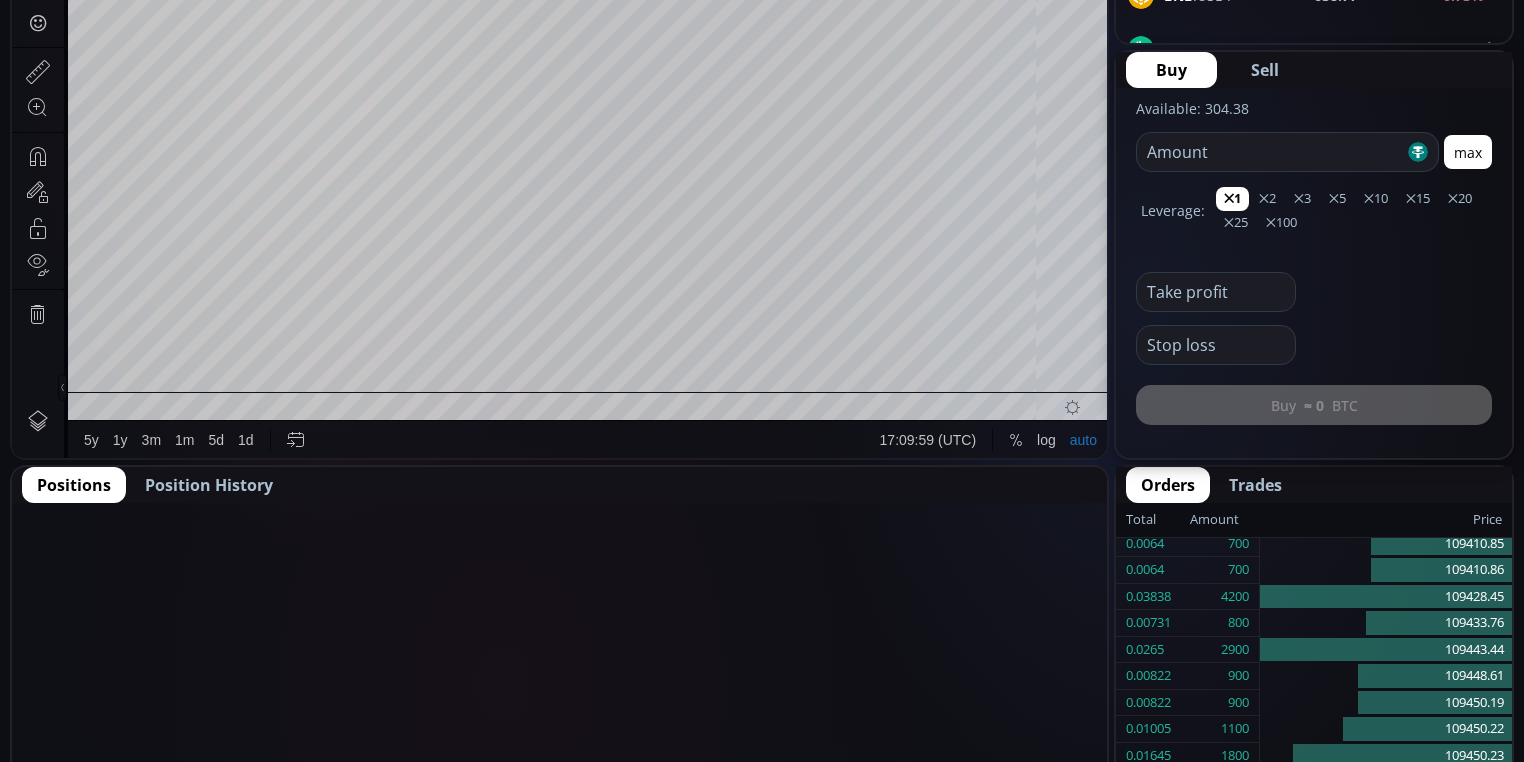 click on "Position History" at bounding box center (209, 485) 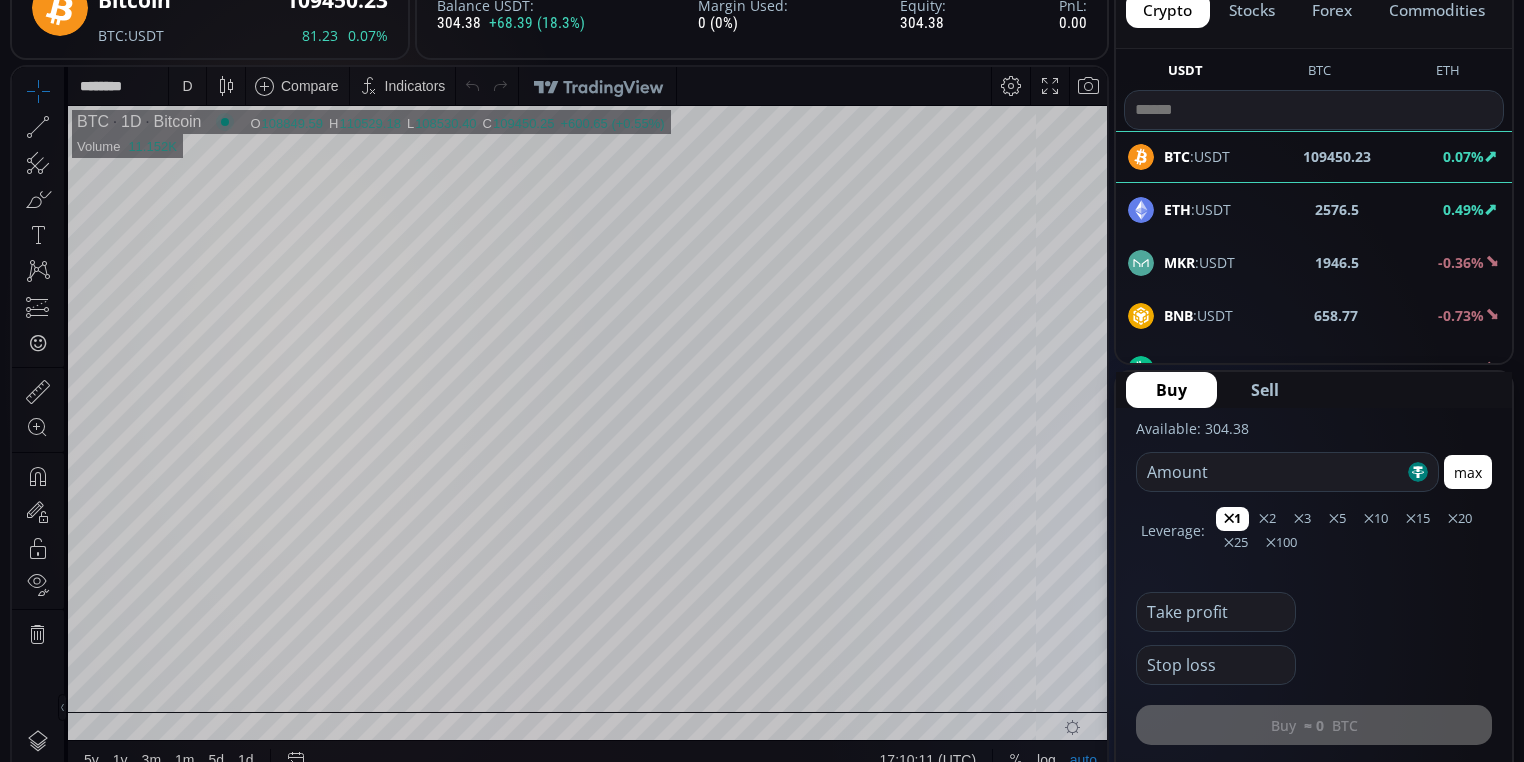 scroll, scrollTop: 80, scrollLeft: 0, axis: vertical 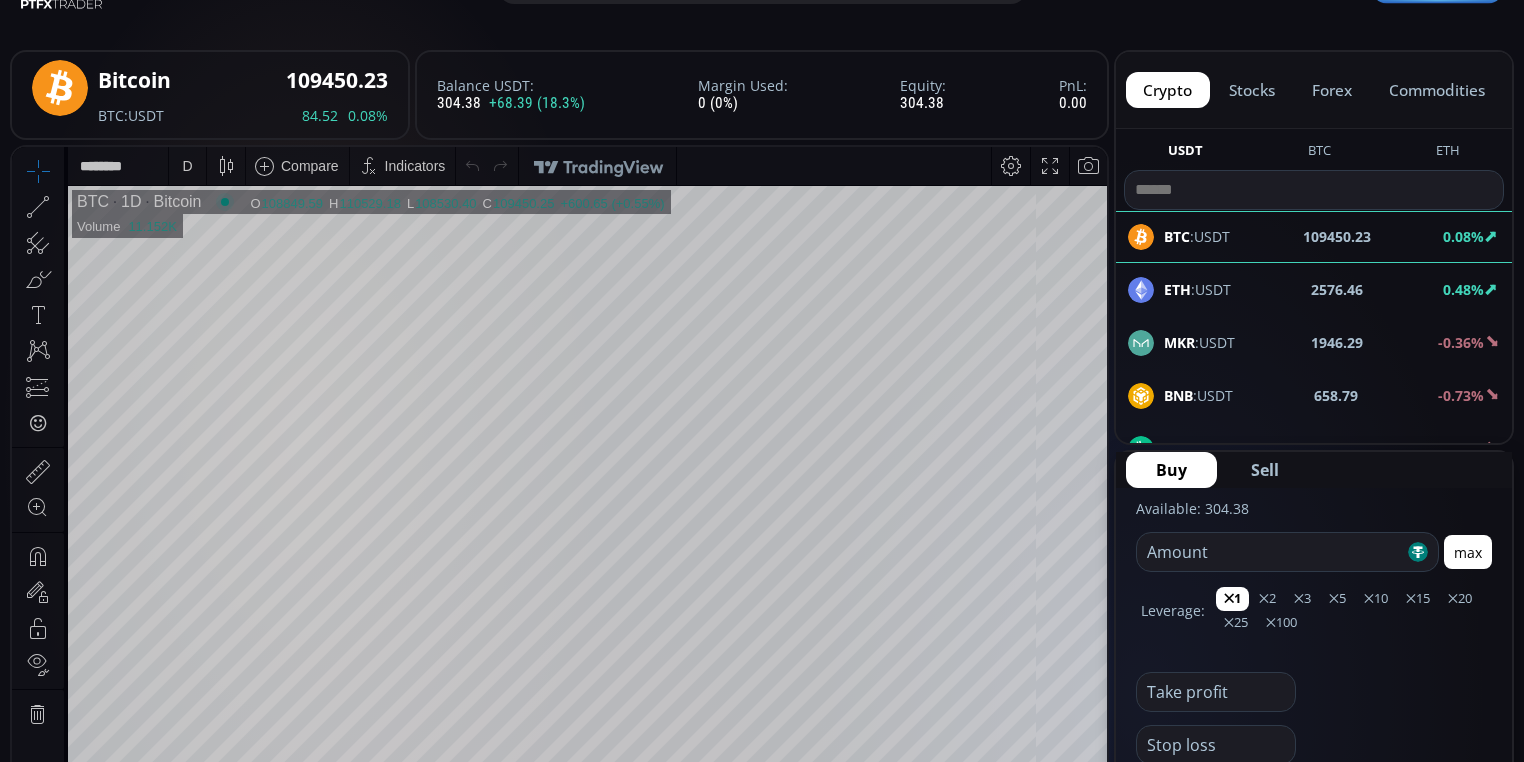 click on "stocks" 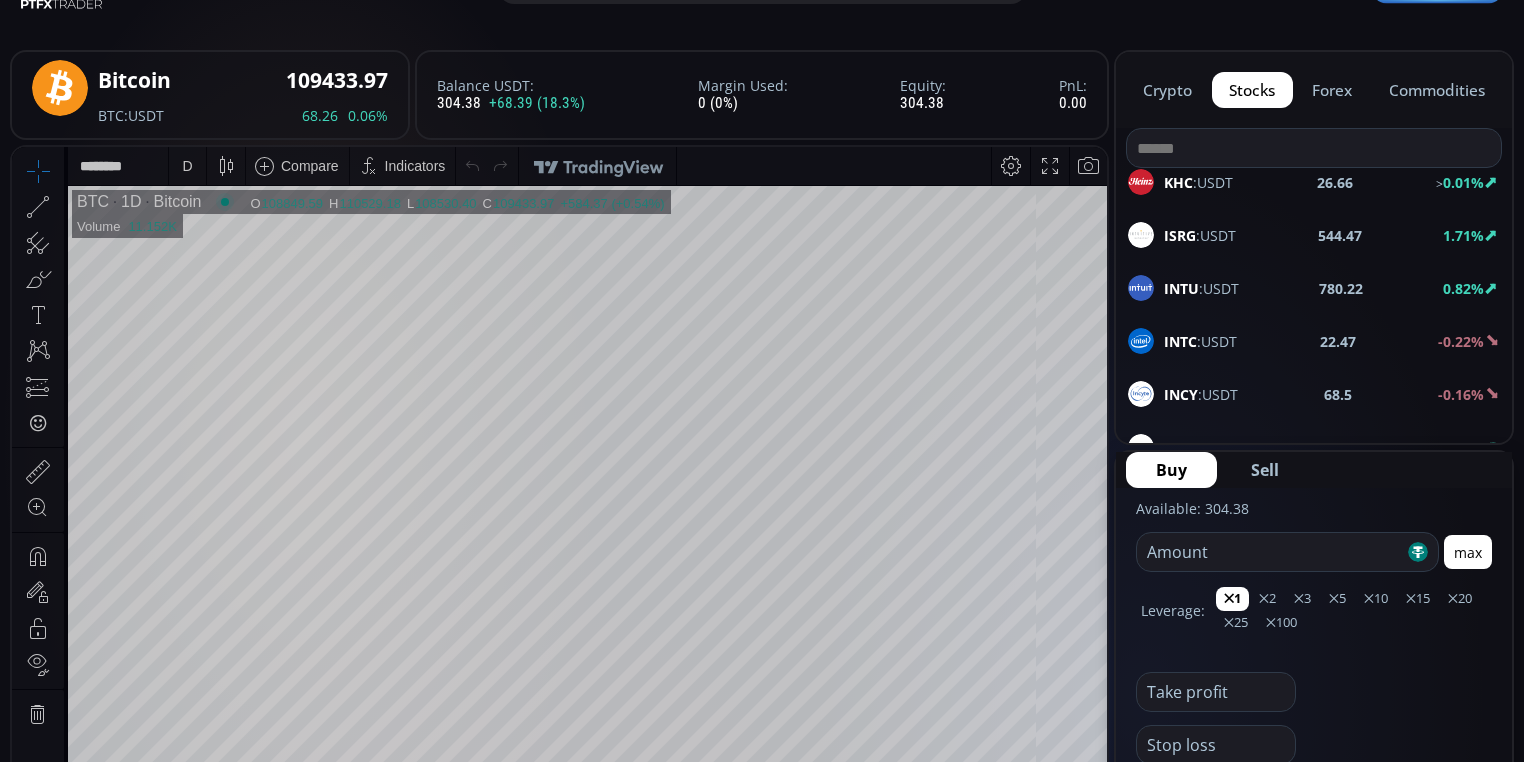 scroll, scrollTop: 2160, scrollLeft: 0, axis: vertical 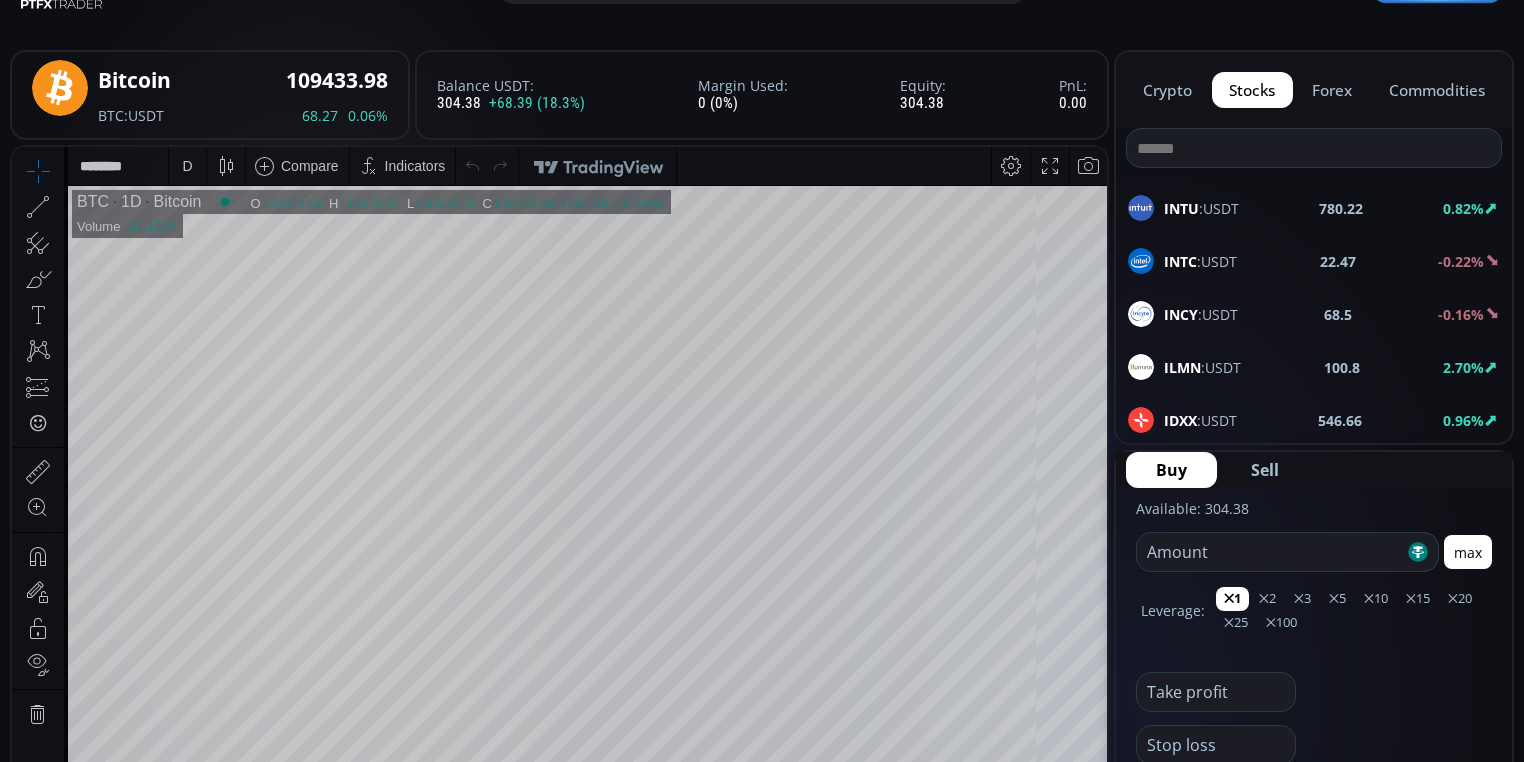 click on "INTC :USDT" 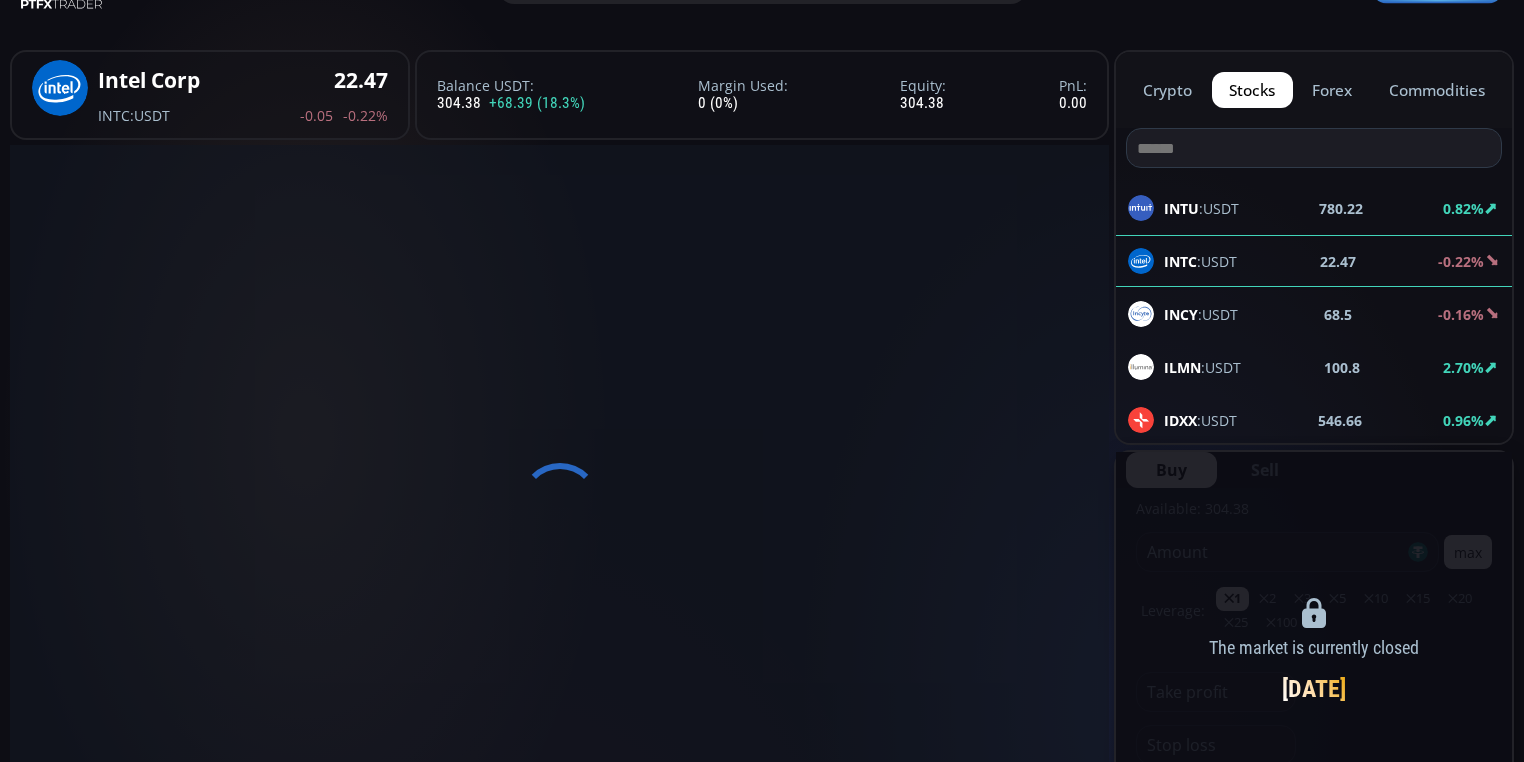 scroll, scrollTop: 0, scrollLeft: 0, axis: both 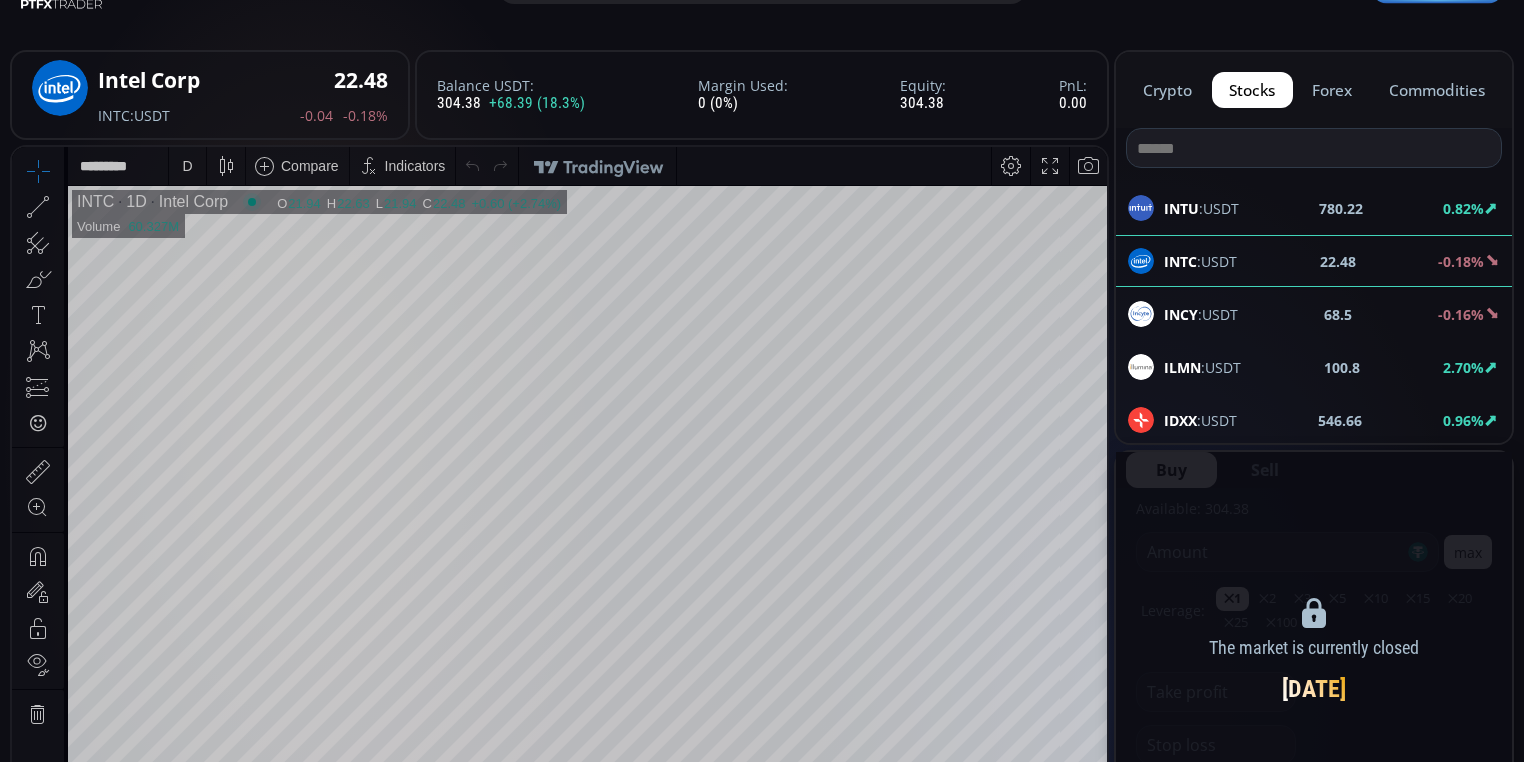 click on "INCY" at bounding box center (1181, 314) 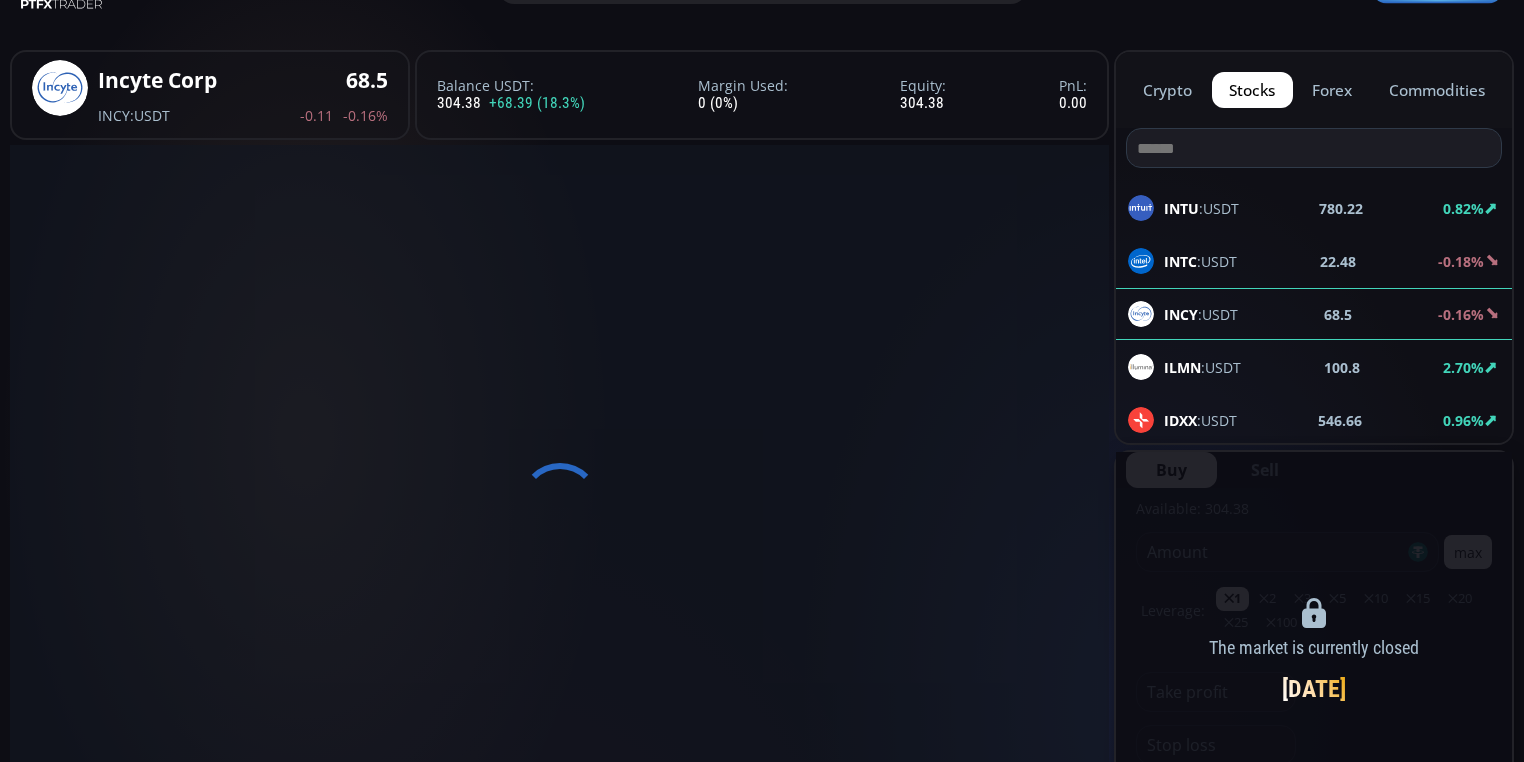 scroll, scrollTop: 0, scrollLeft: 0, axis: both 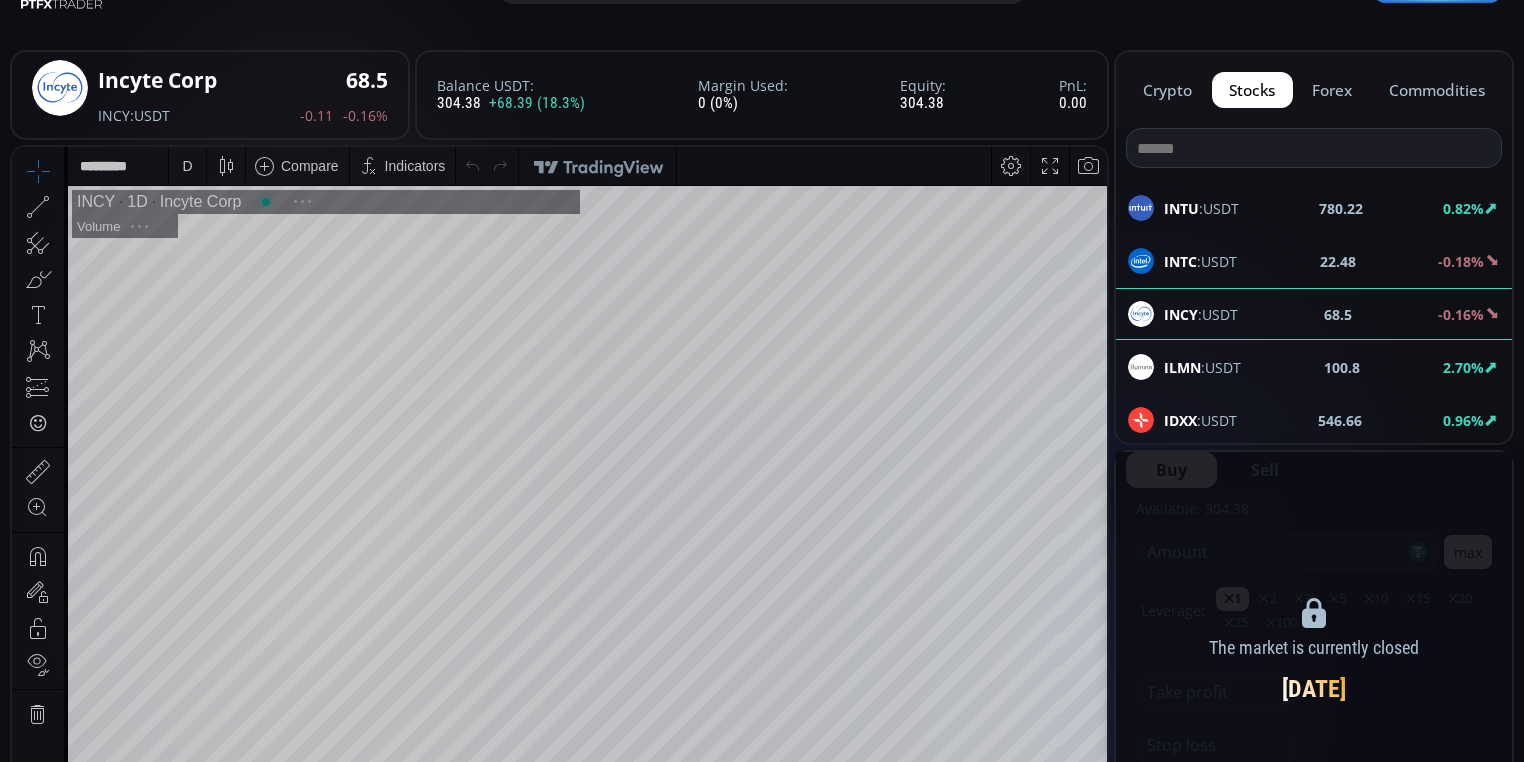click on "INTC :USDT" 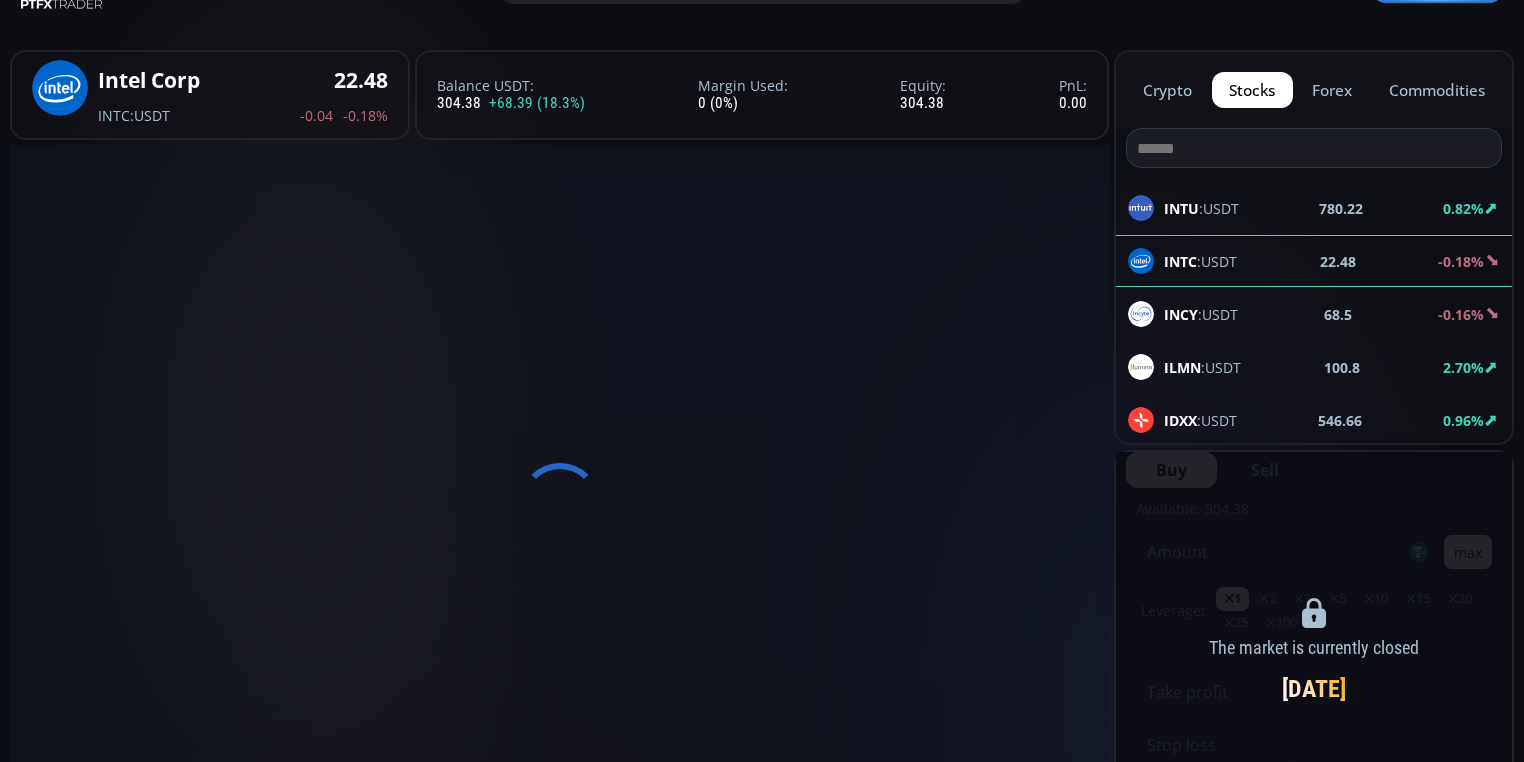 scroll, scrollTop: 1600, scrollLeft: 0, axis: vertical 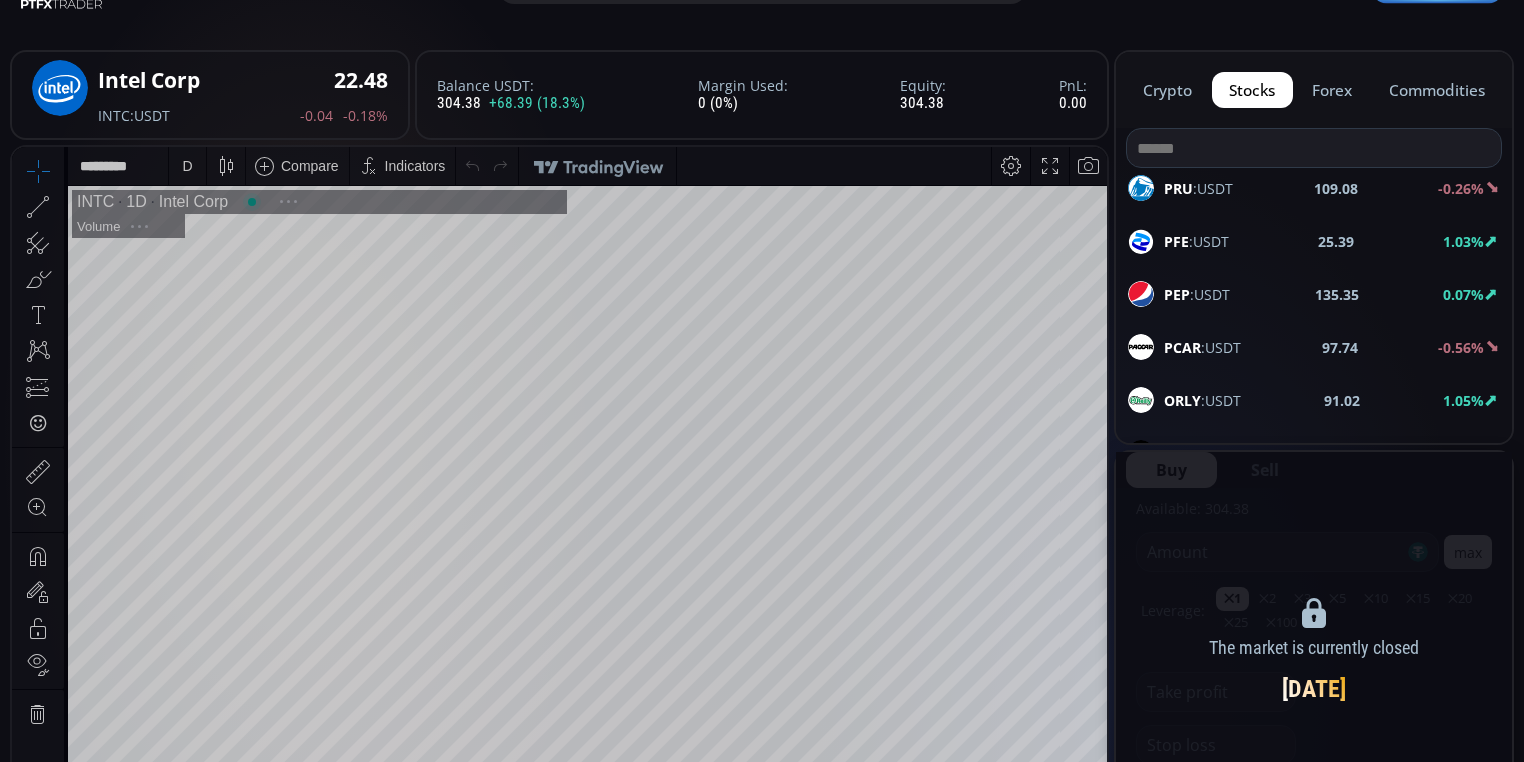 click on "PFE :USDT" 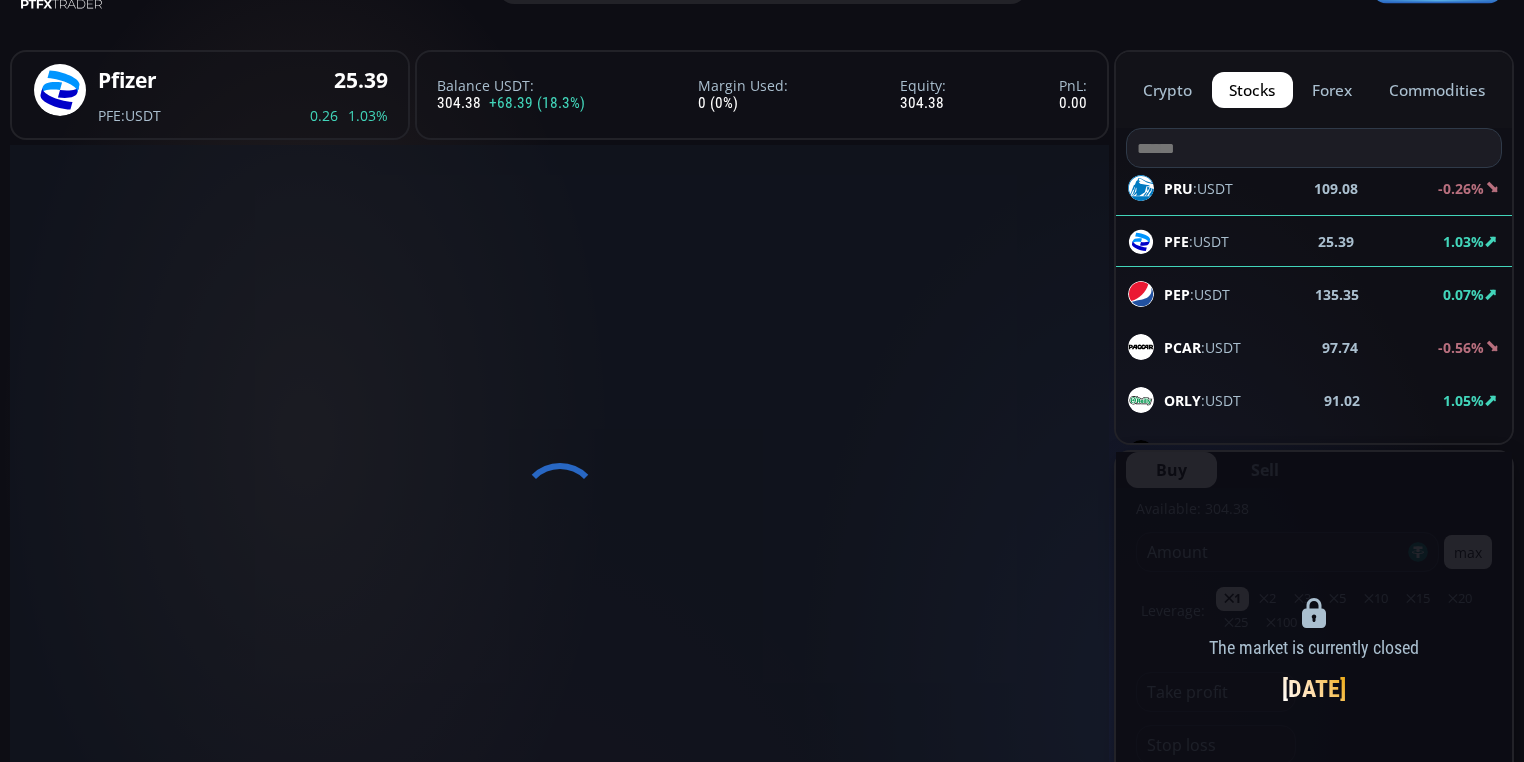 scroll, scrollTop: 0, scrollLeft: 0, axis: both 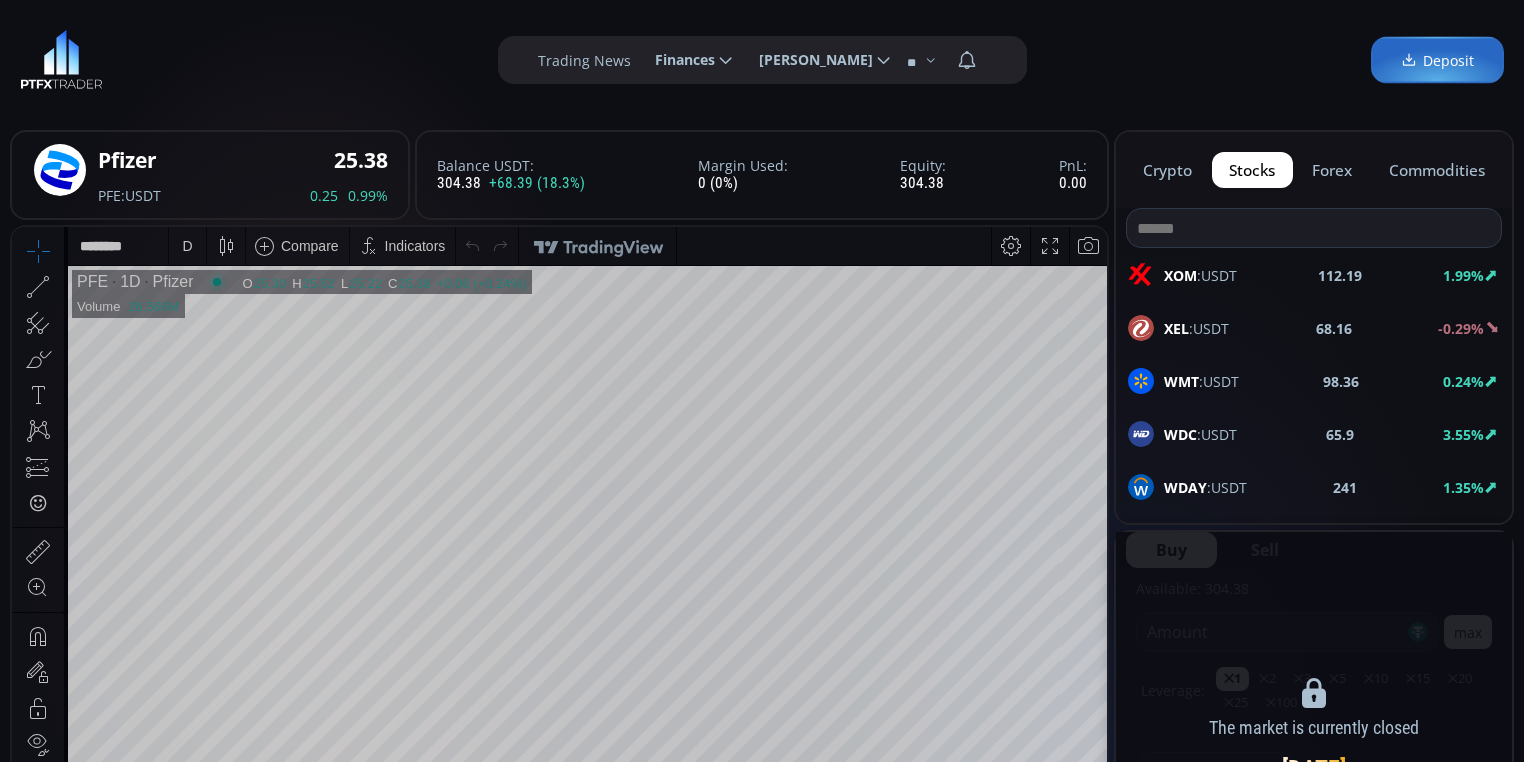 click on "XOM" at bounding box center (1180, 275) 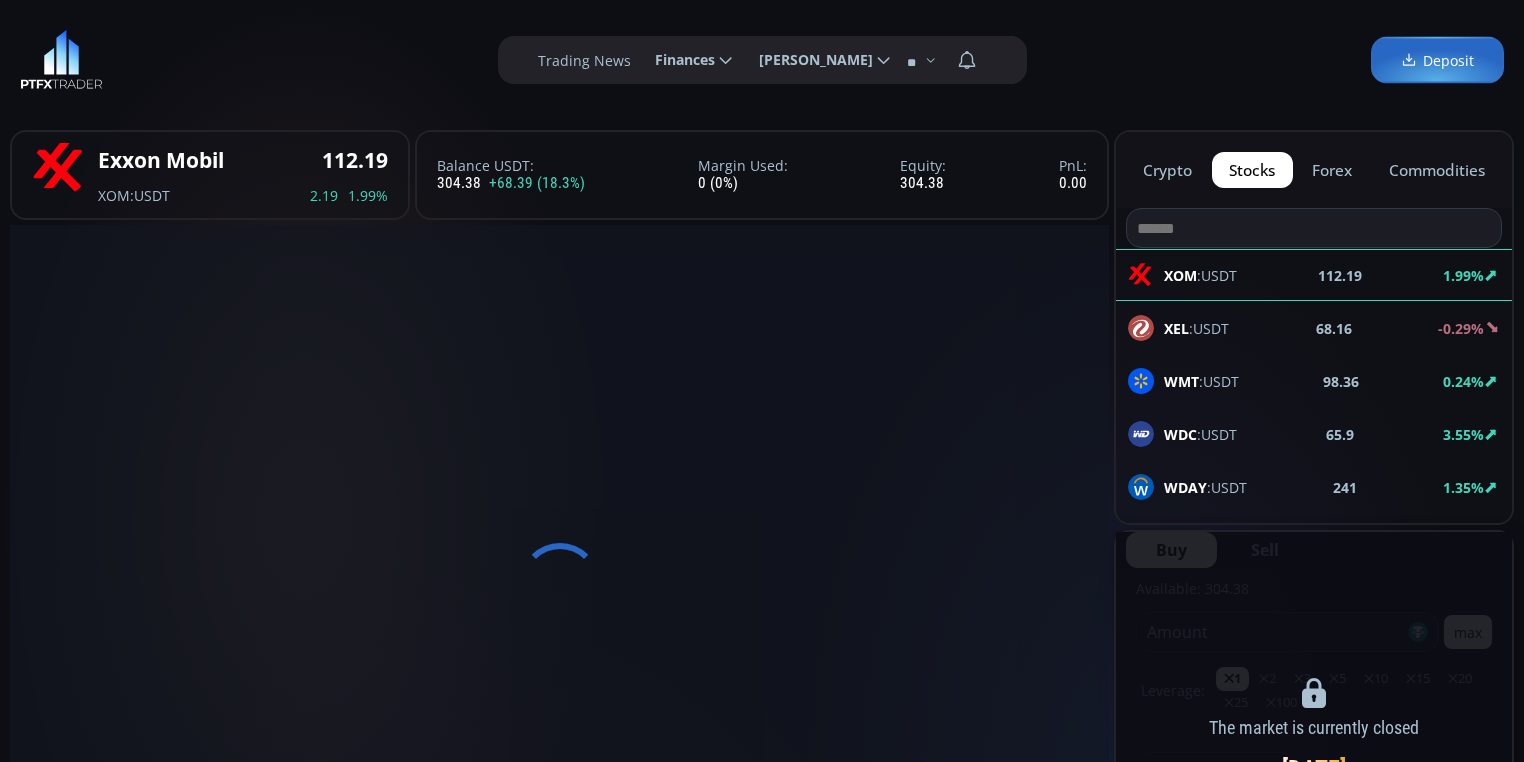 scroll, scrollTop: 0, scrollLeft: 0, axis: both 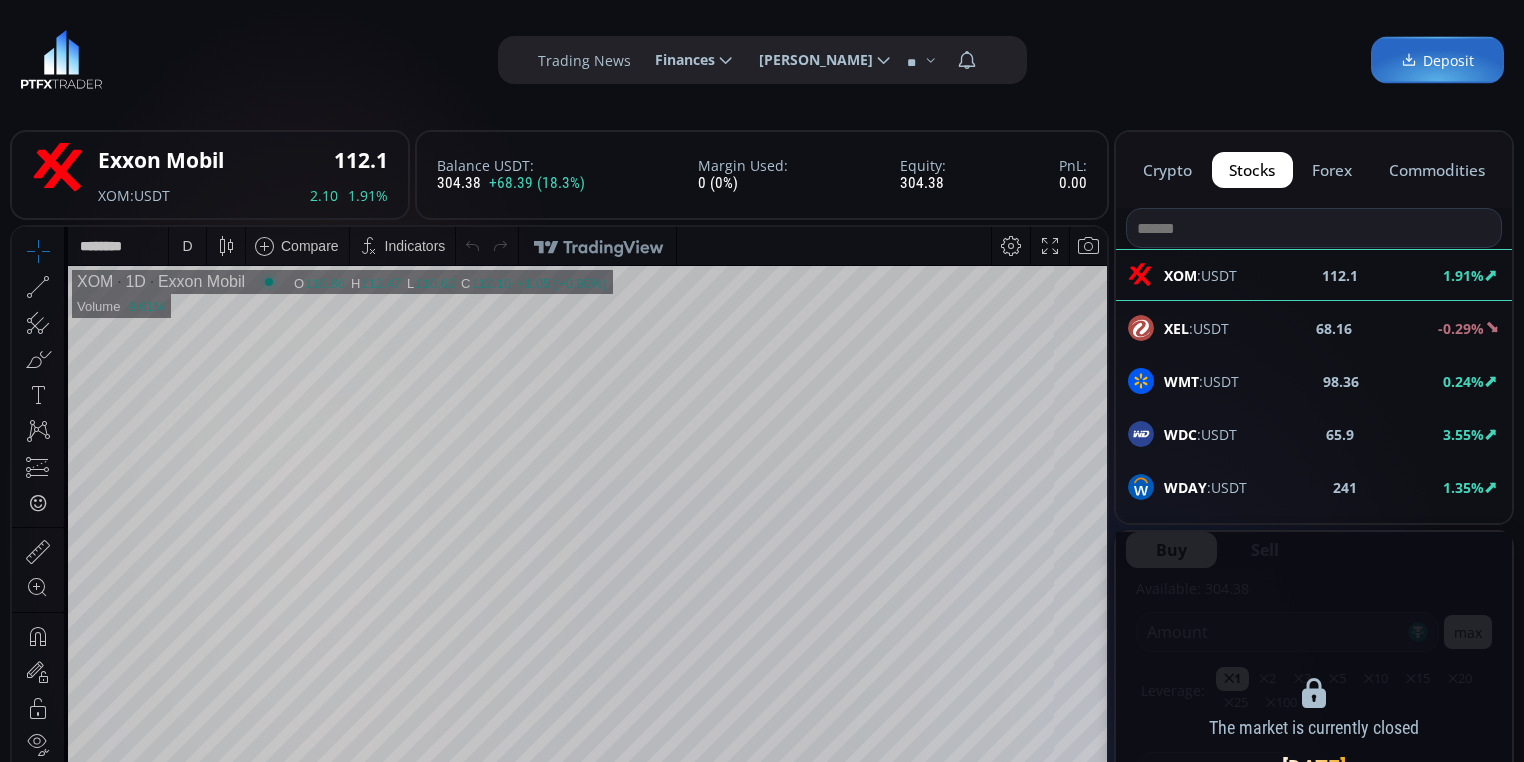 click on "XEL" at bounding box center (1176, 328) 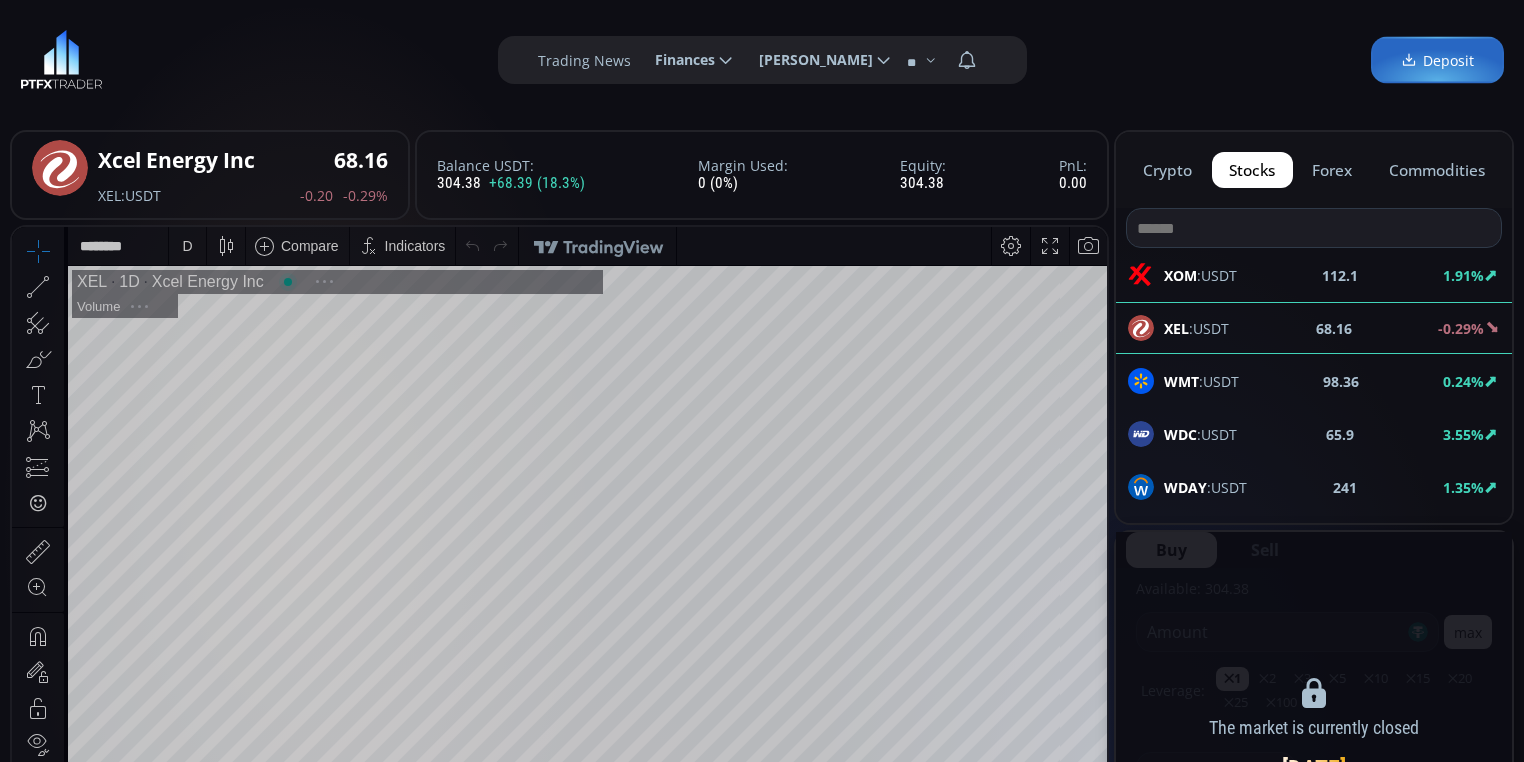 scroll, scrollTop: 160, scrollLeft: 0, axis: vertical 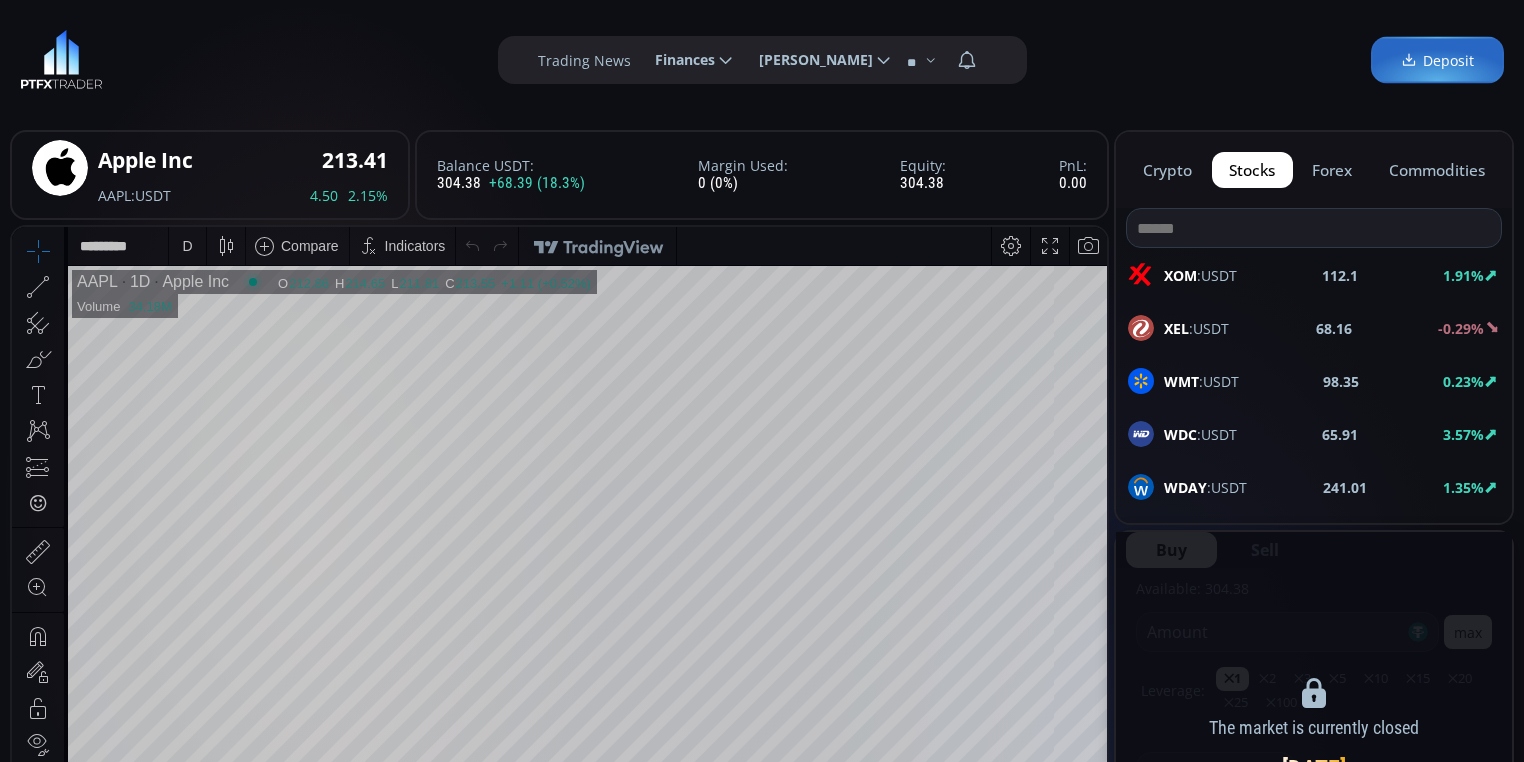 click on "crypto" 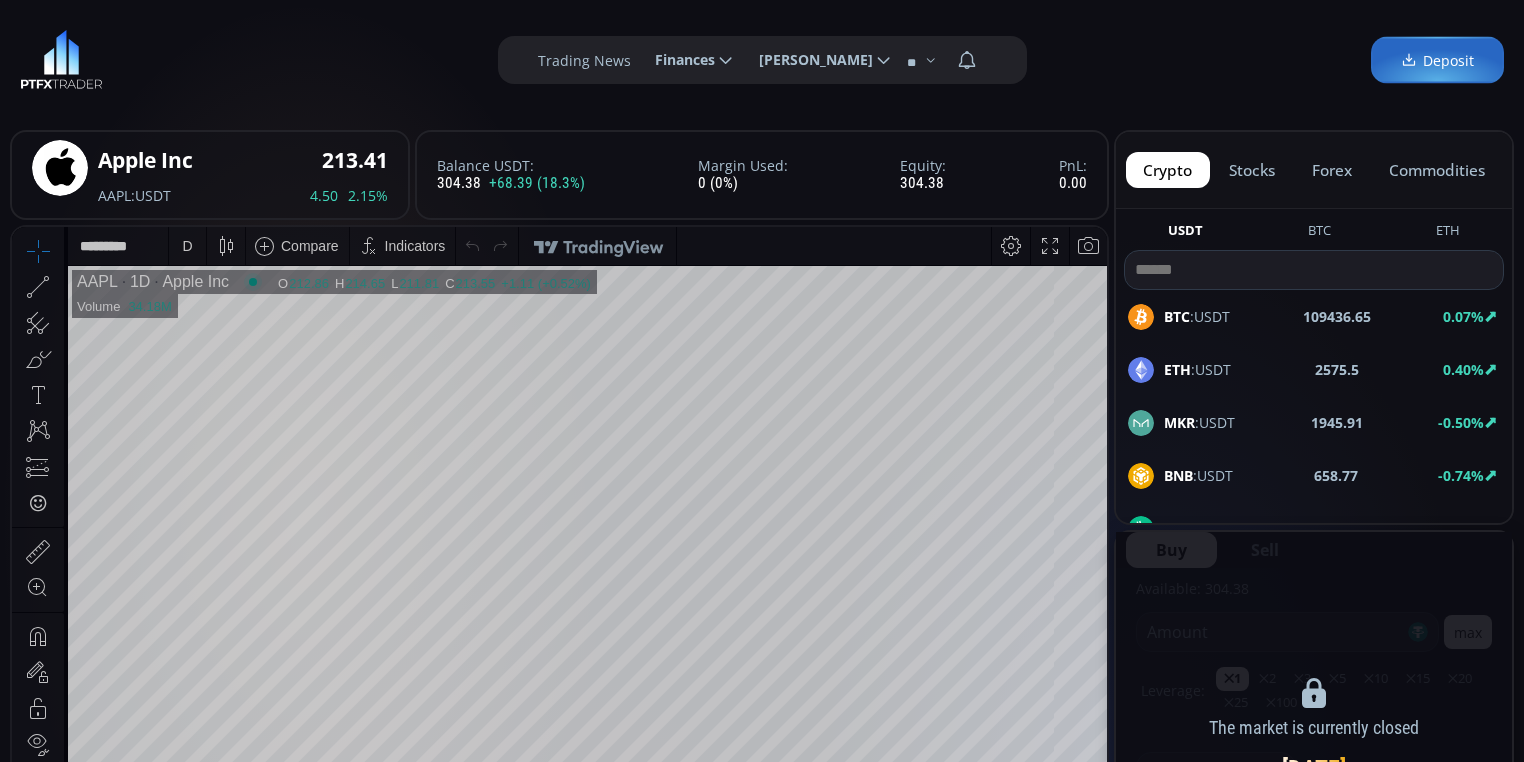 click on "stocks" 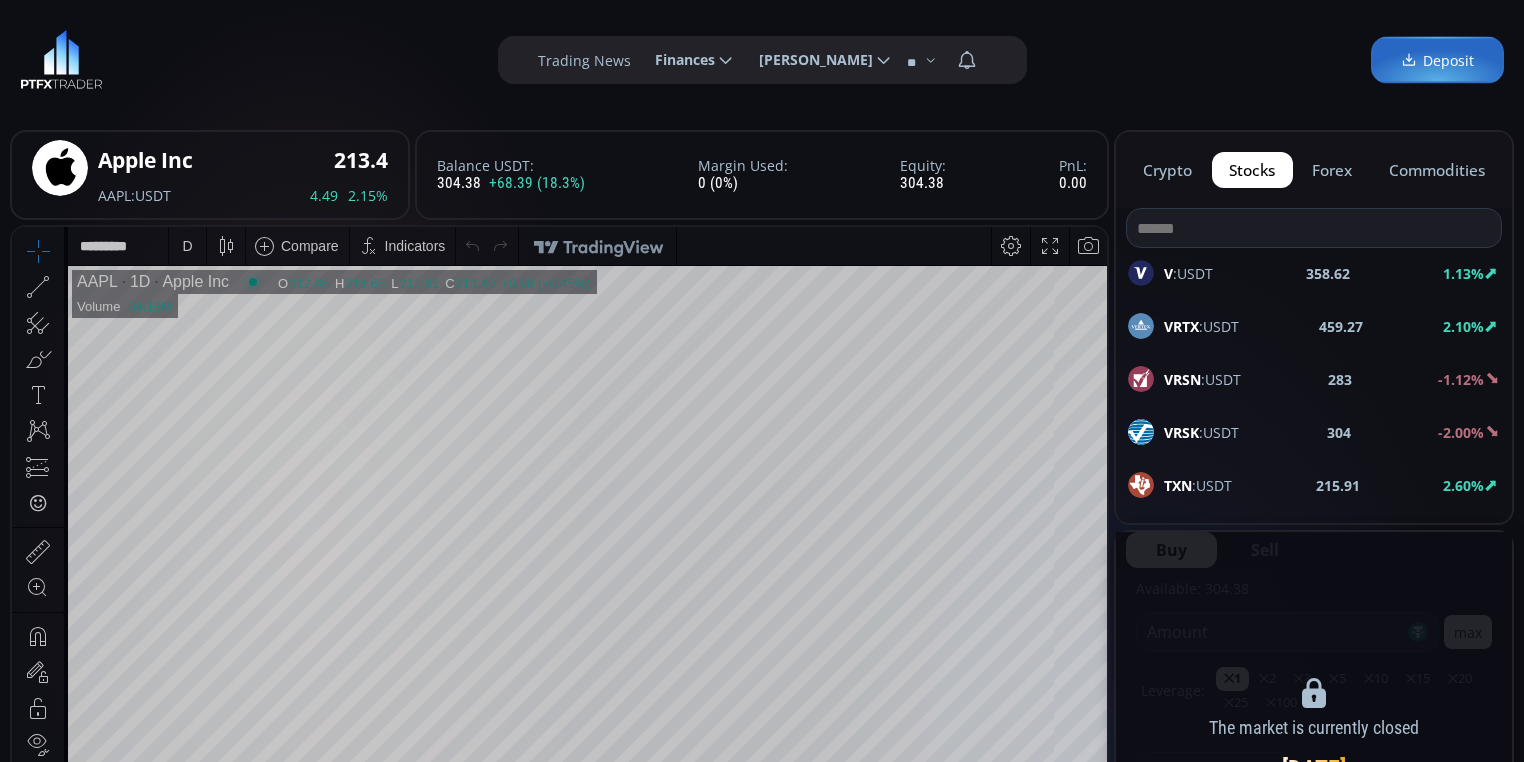 scroll, scrollTop: 0, scrollLeft: 0, axis: both 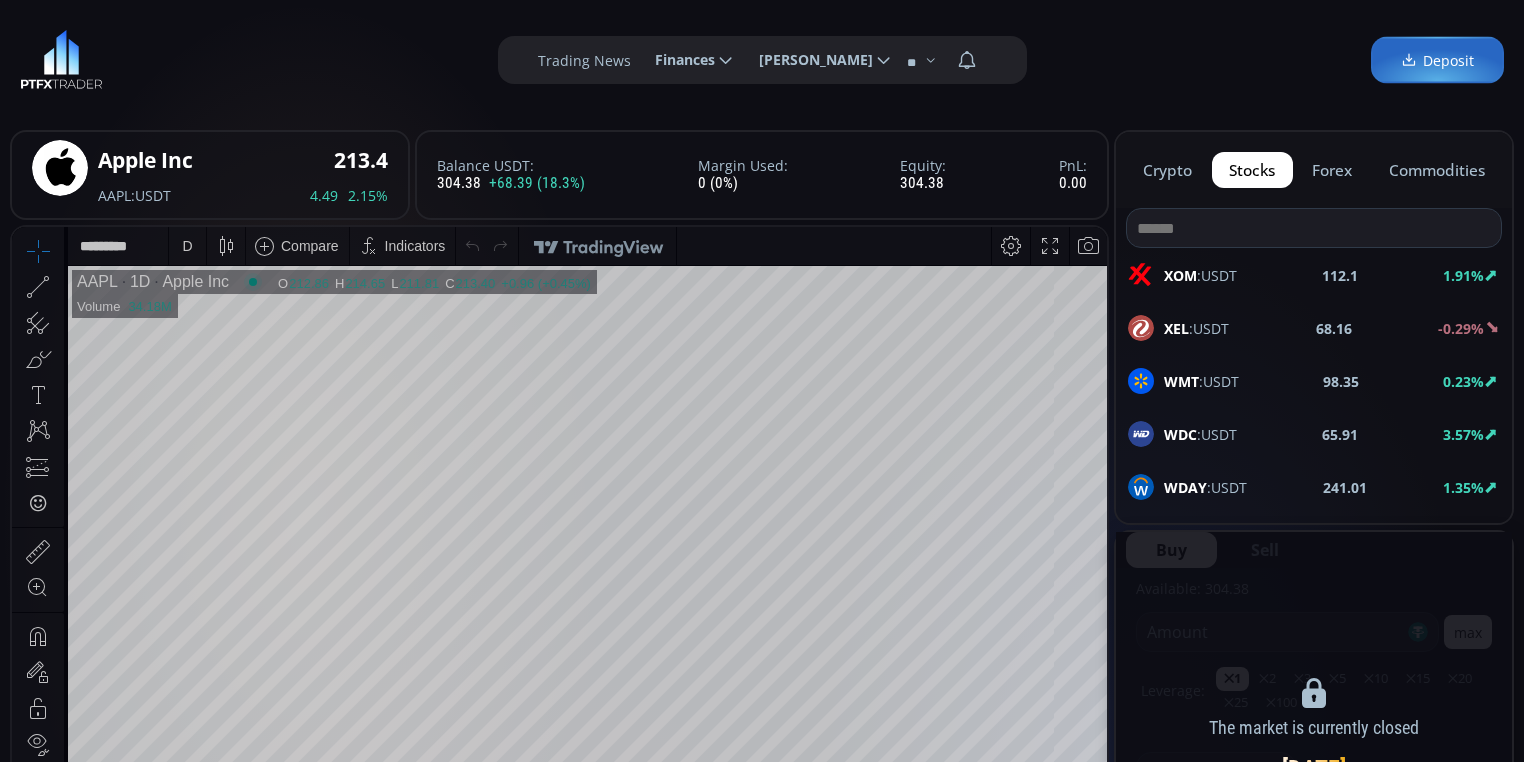 click on "crypto" 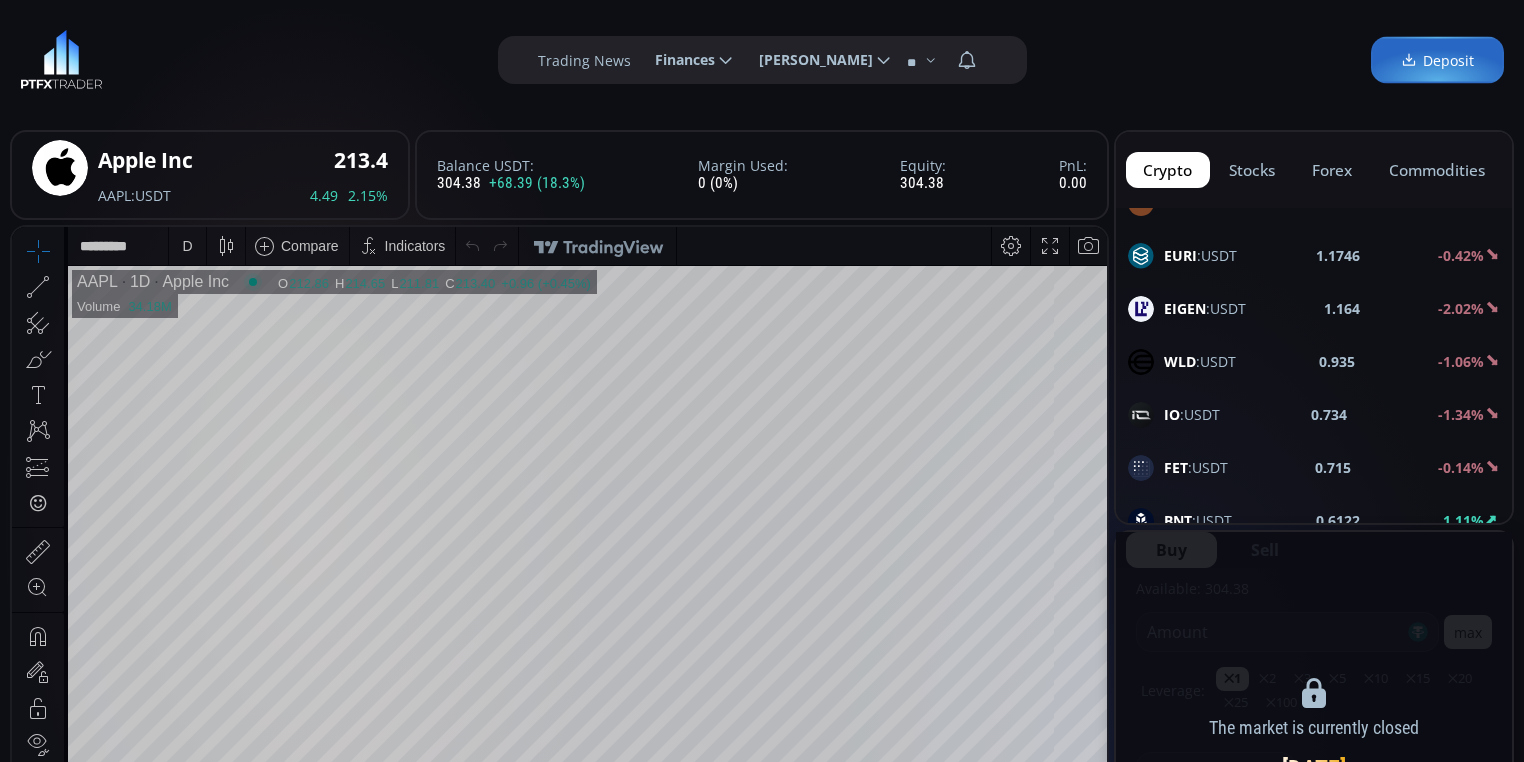 scroll, scrollTop: 1520, scrollLeft: 0, axis: vertical 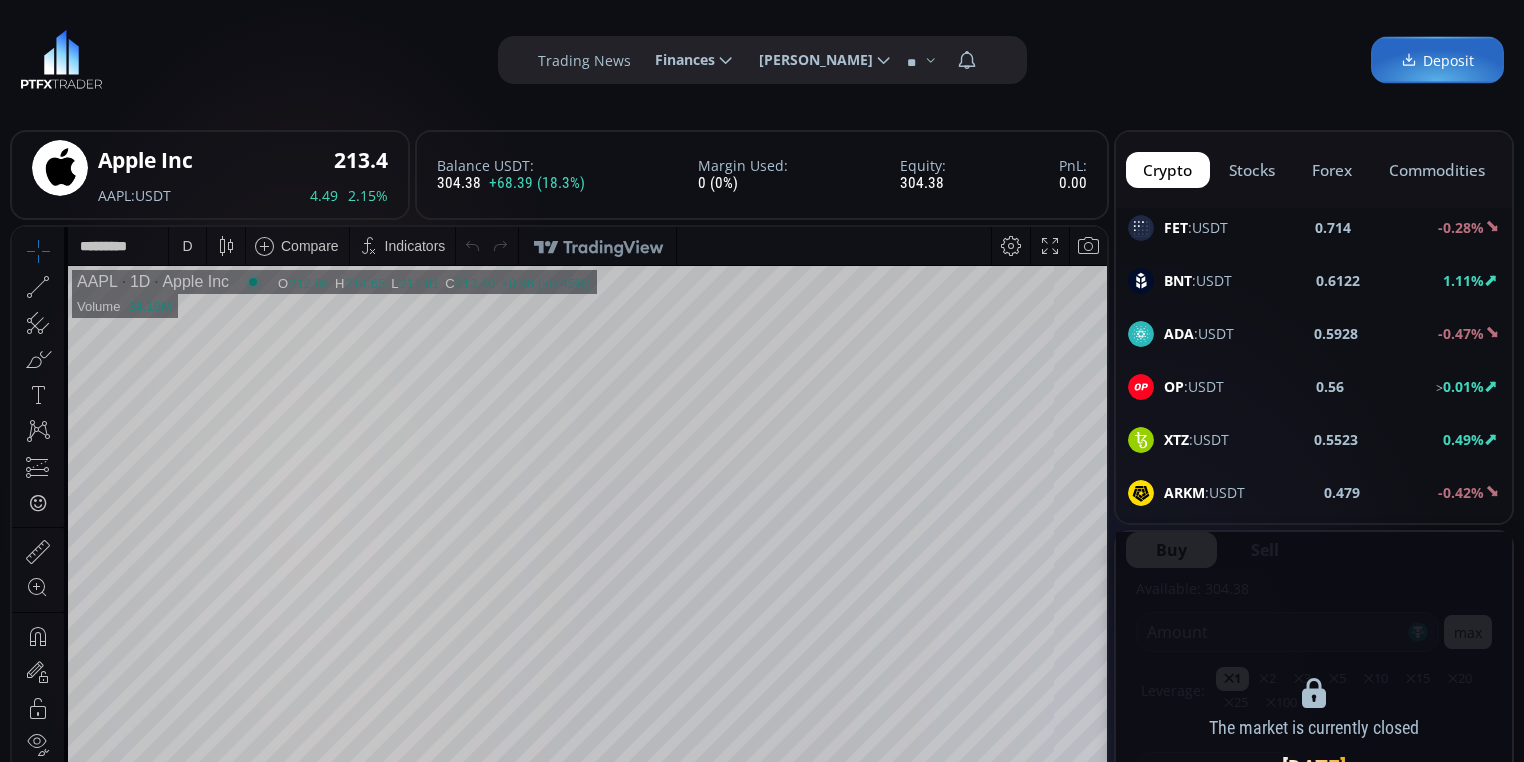 click on "stocks" 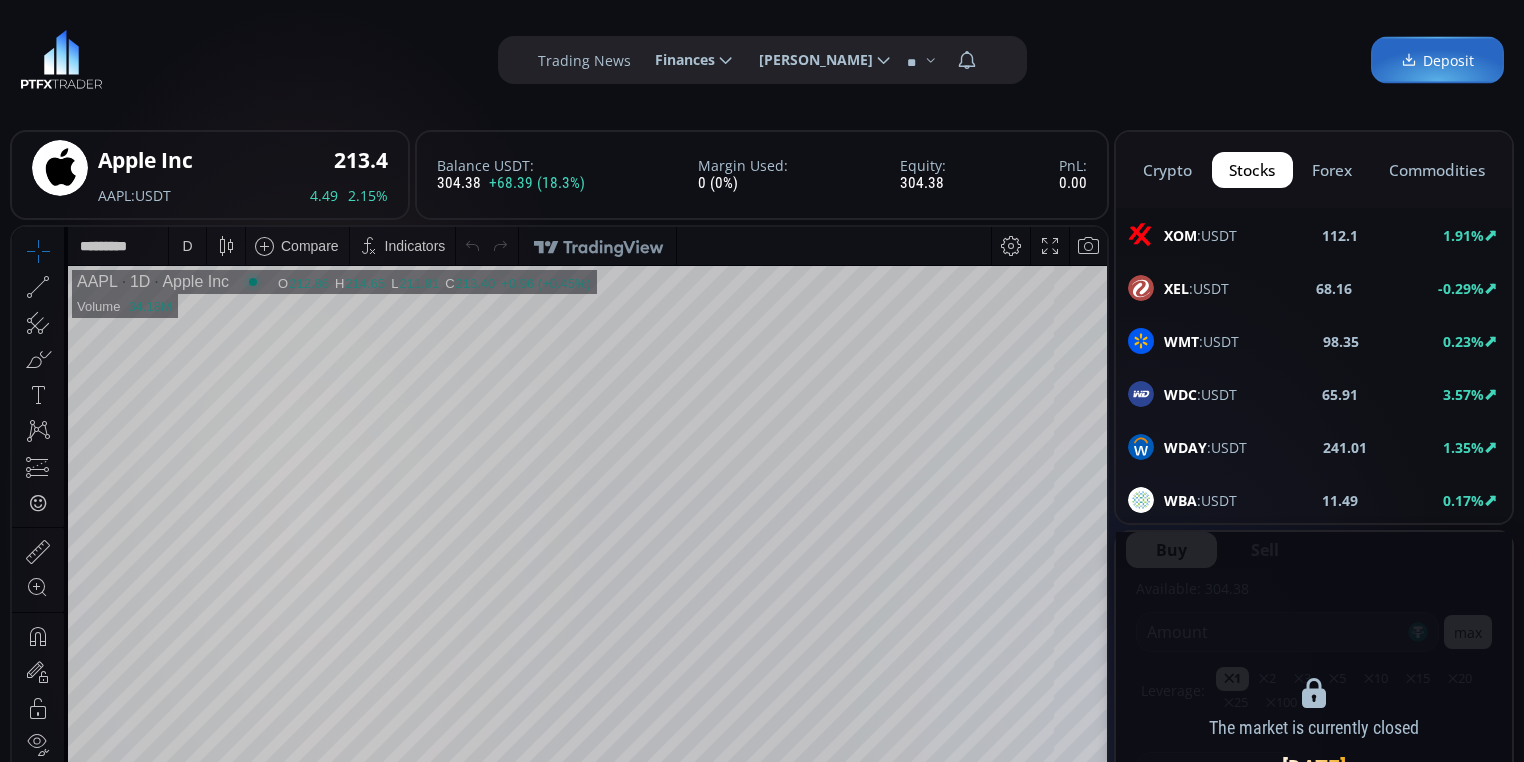 scroll, scrollTop: 40, scrollLeft: 0, axis: vertical 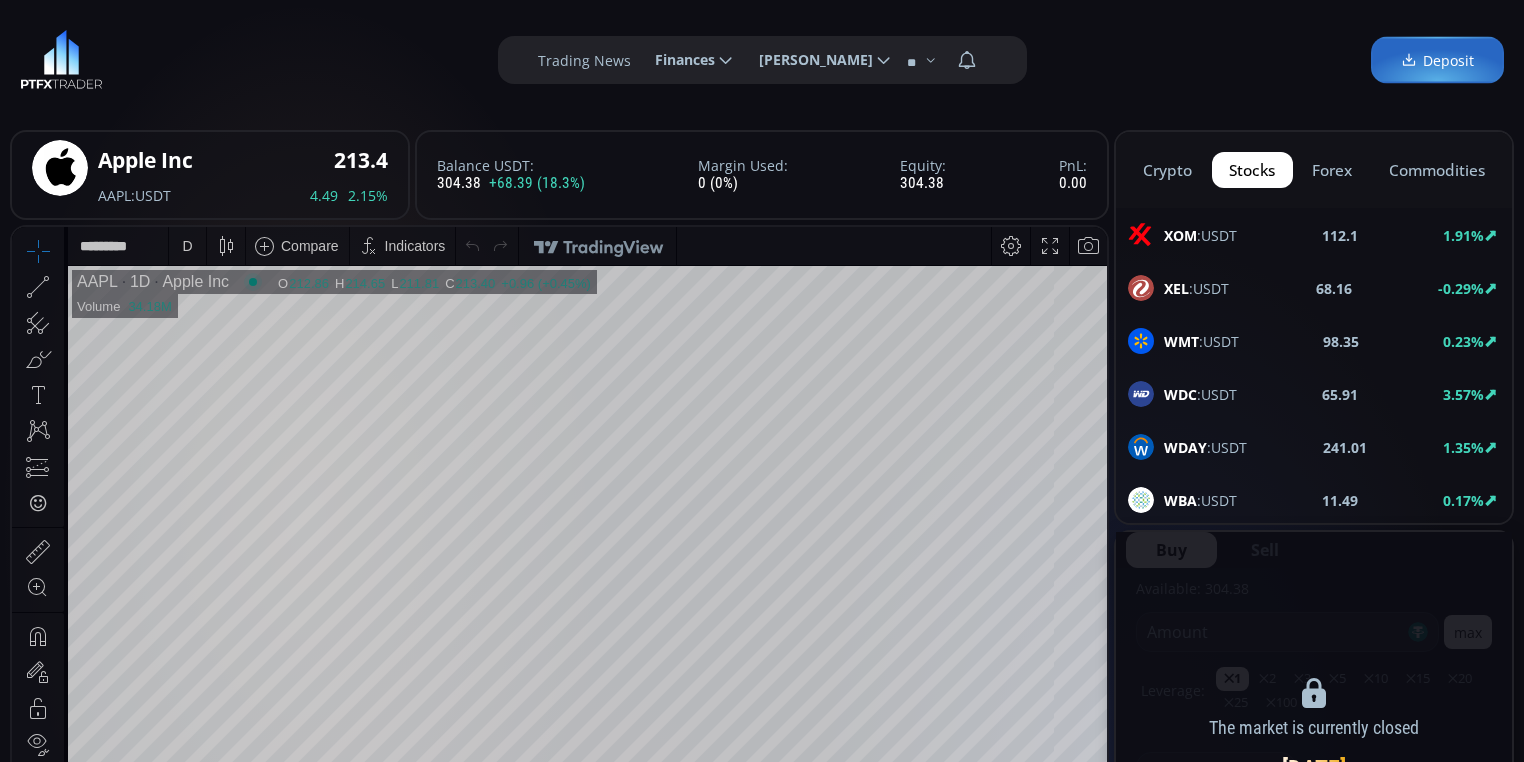 click on "XOM :USDT 112.1 1.91%" 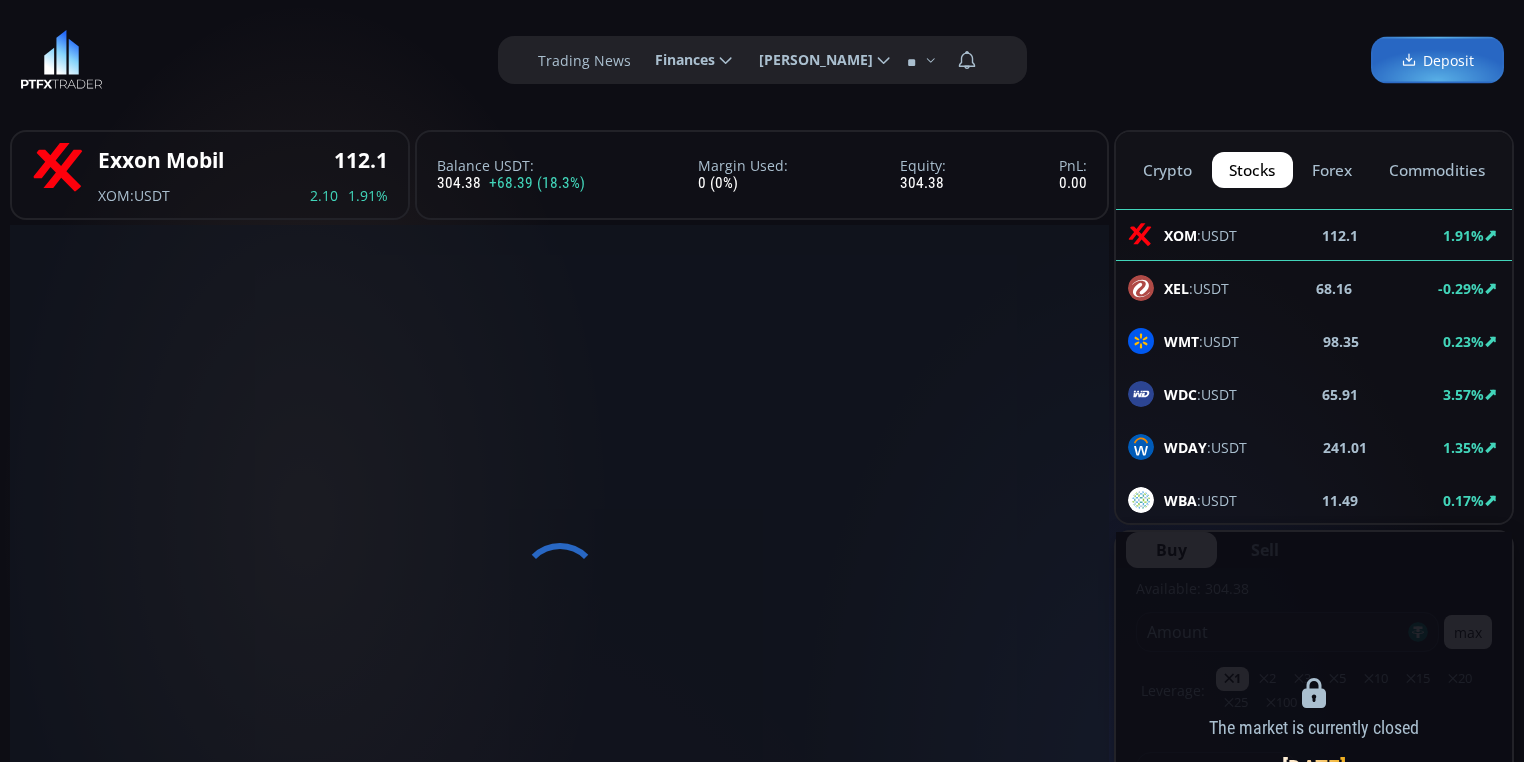 scroll, scrollTop: 0, scrollLeft: 0, axis: both 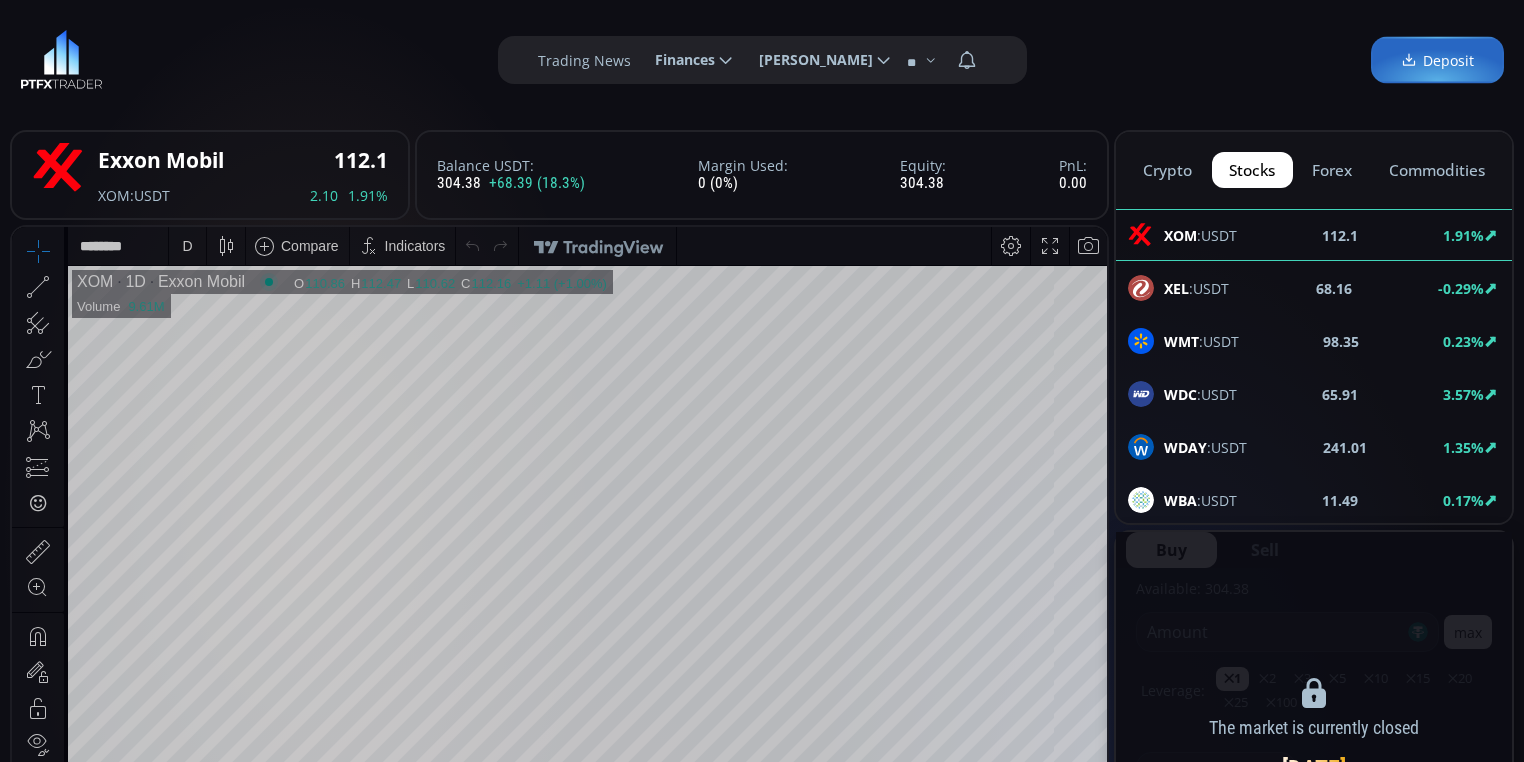 click on "crypto" 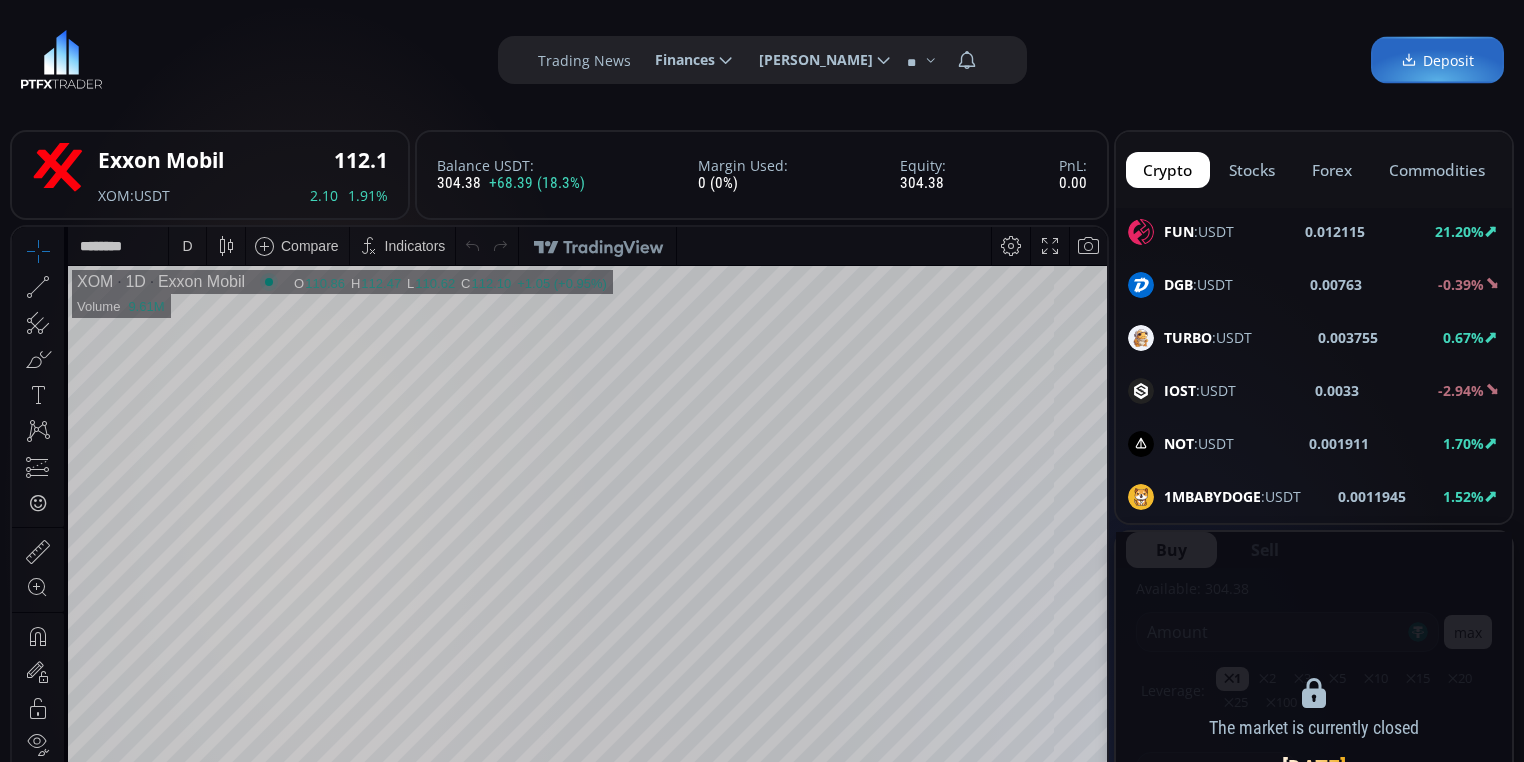 scroll, scrollTop: 3080, scrollLeft: 0, axis: vertical 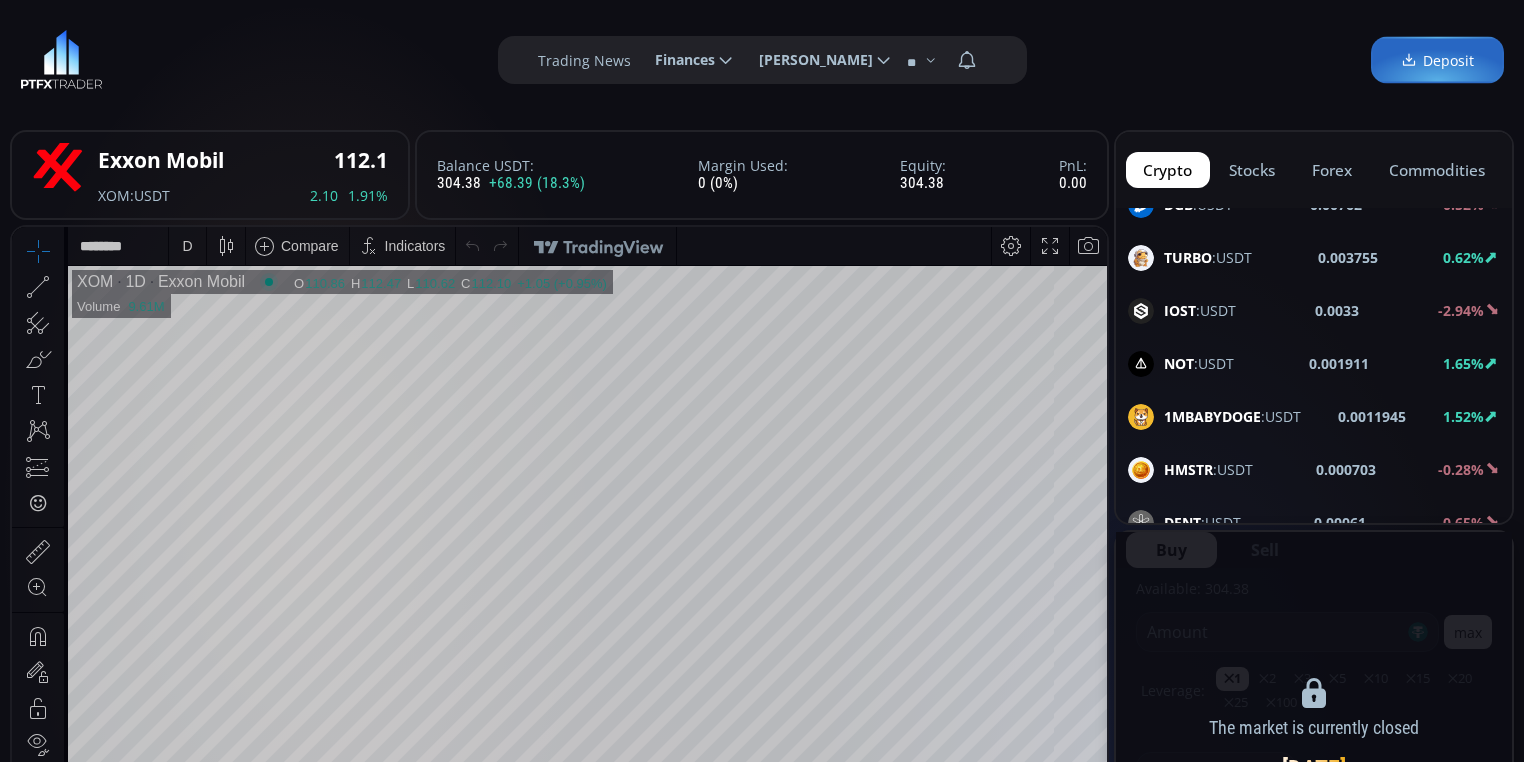click on "1MBABYDOGE" at bounding box center (1212, 416) 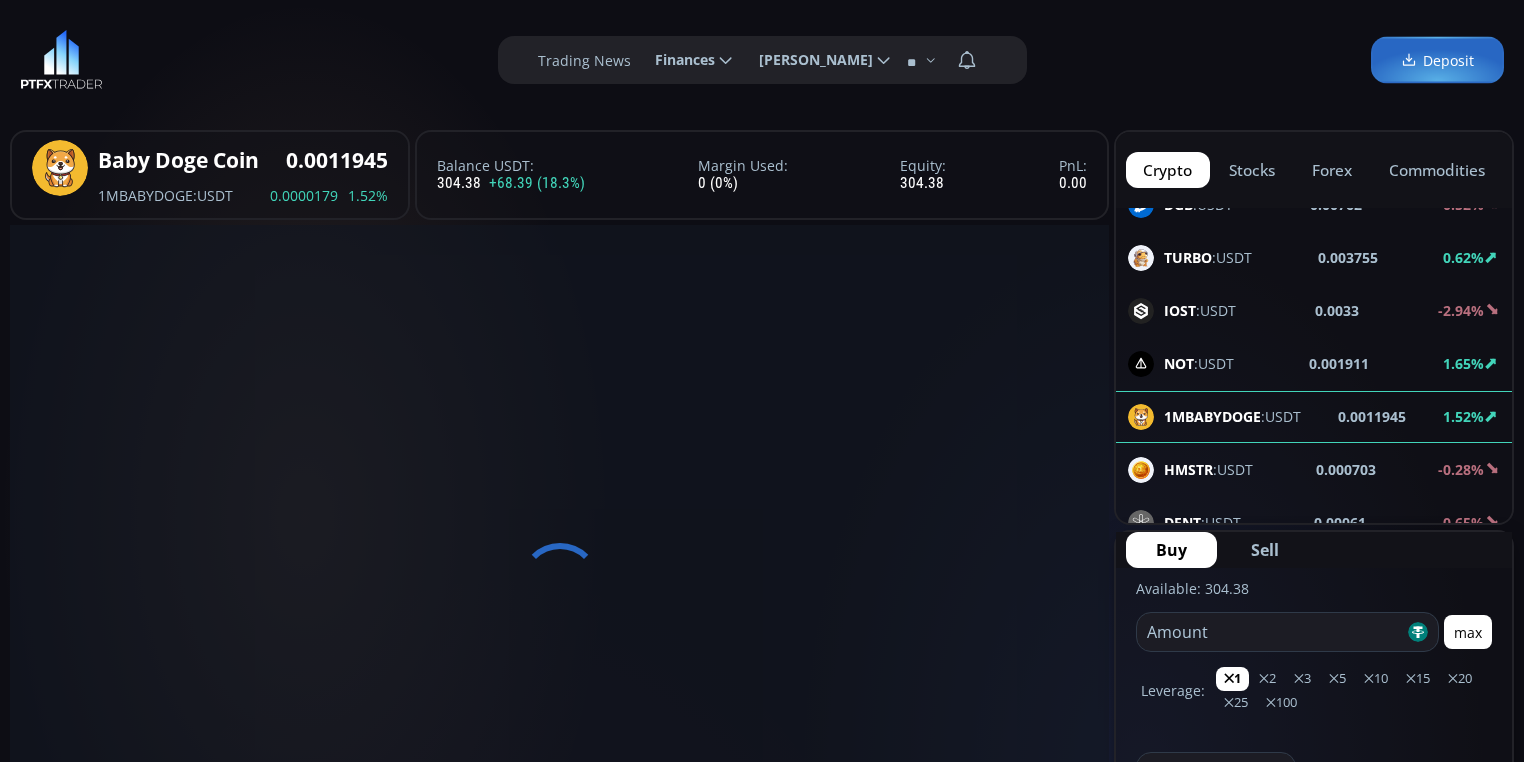 scroll, scrollTop: 0, scrollLeft: 0, axis: both 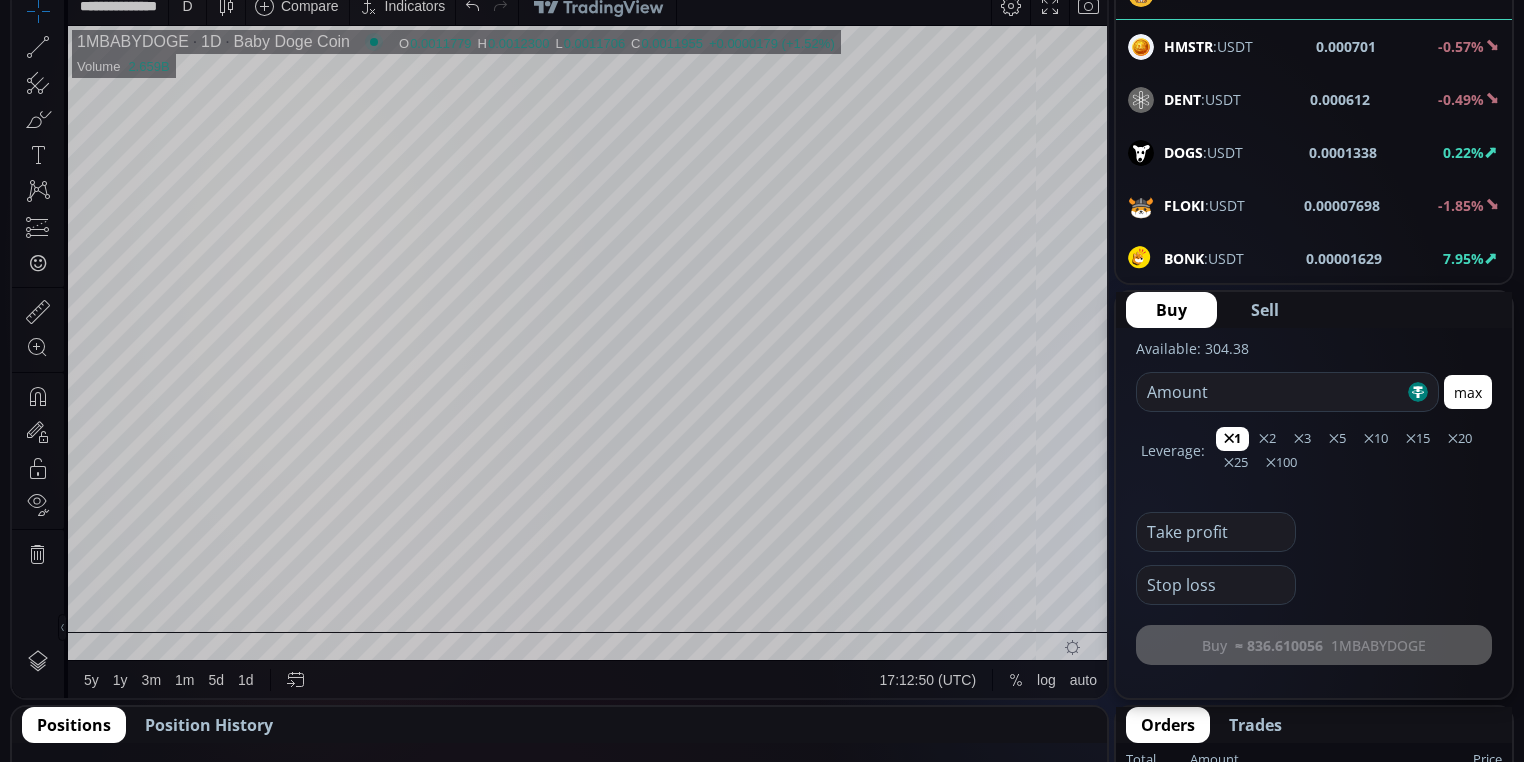 click at bounding box center [1270, 392] 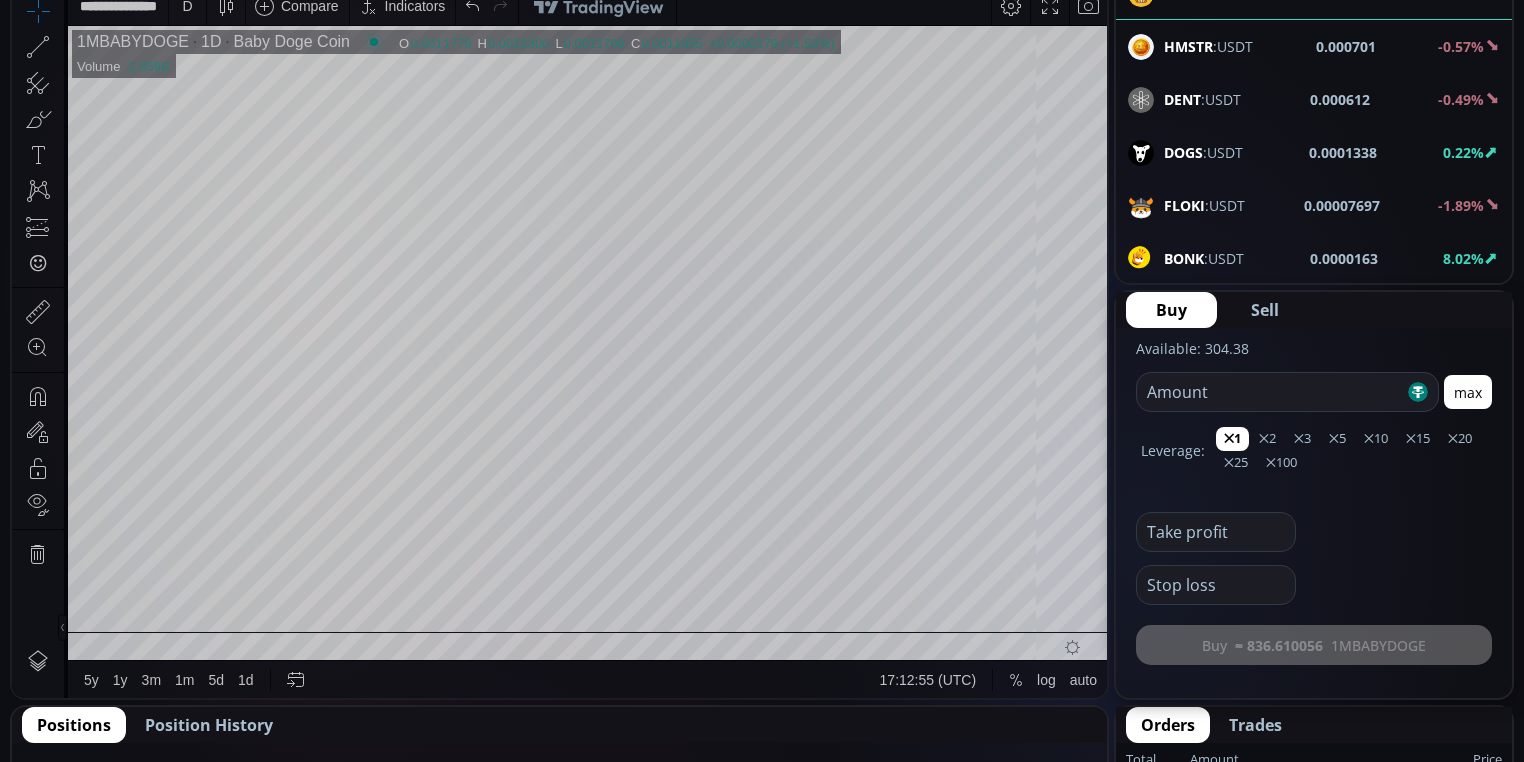 type on "*" 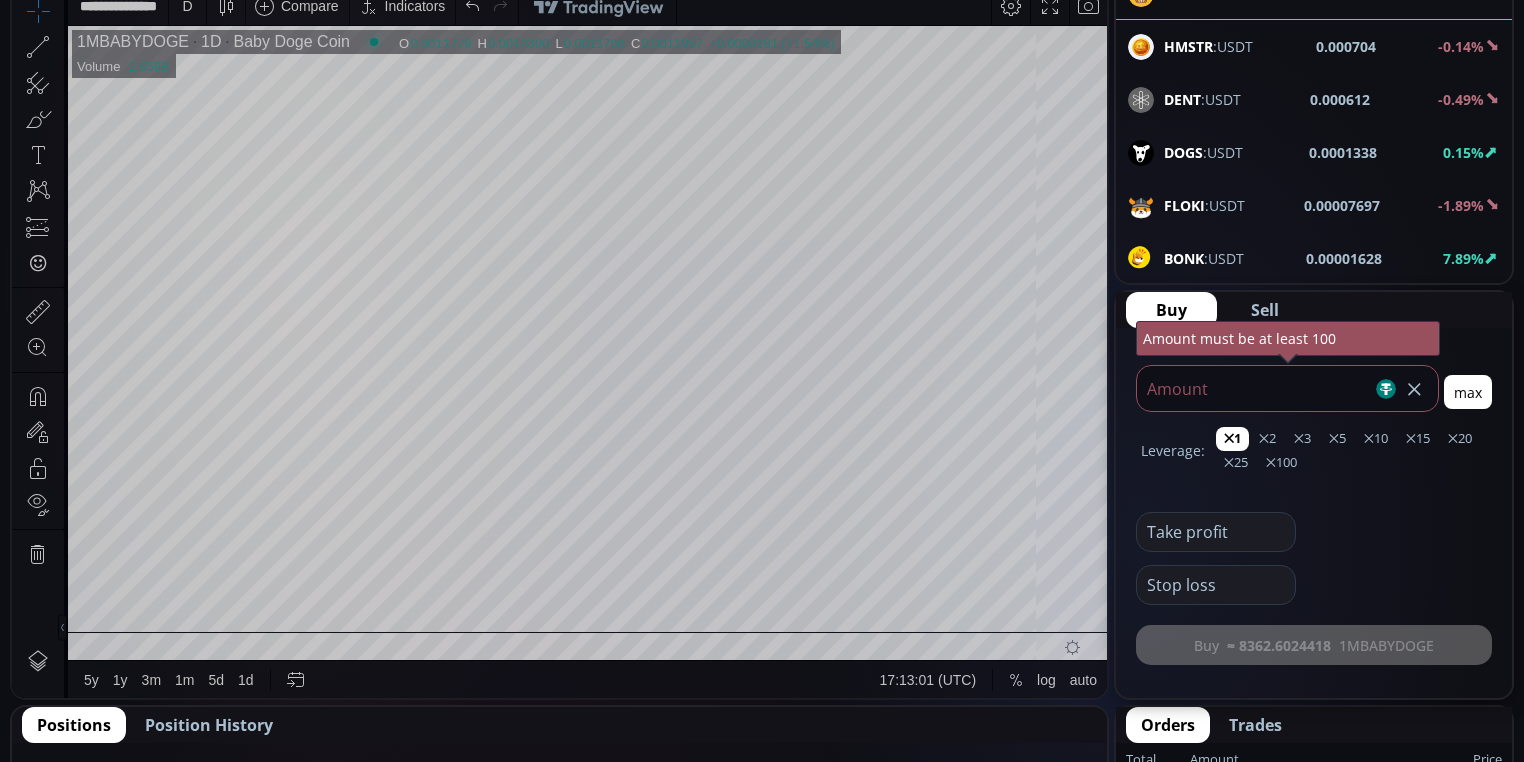 type on "*" 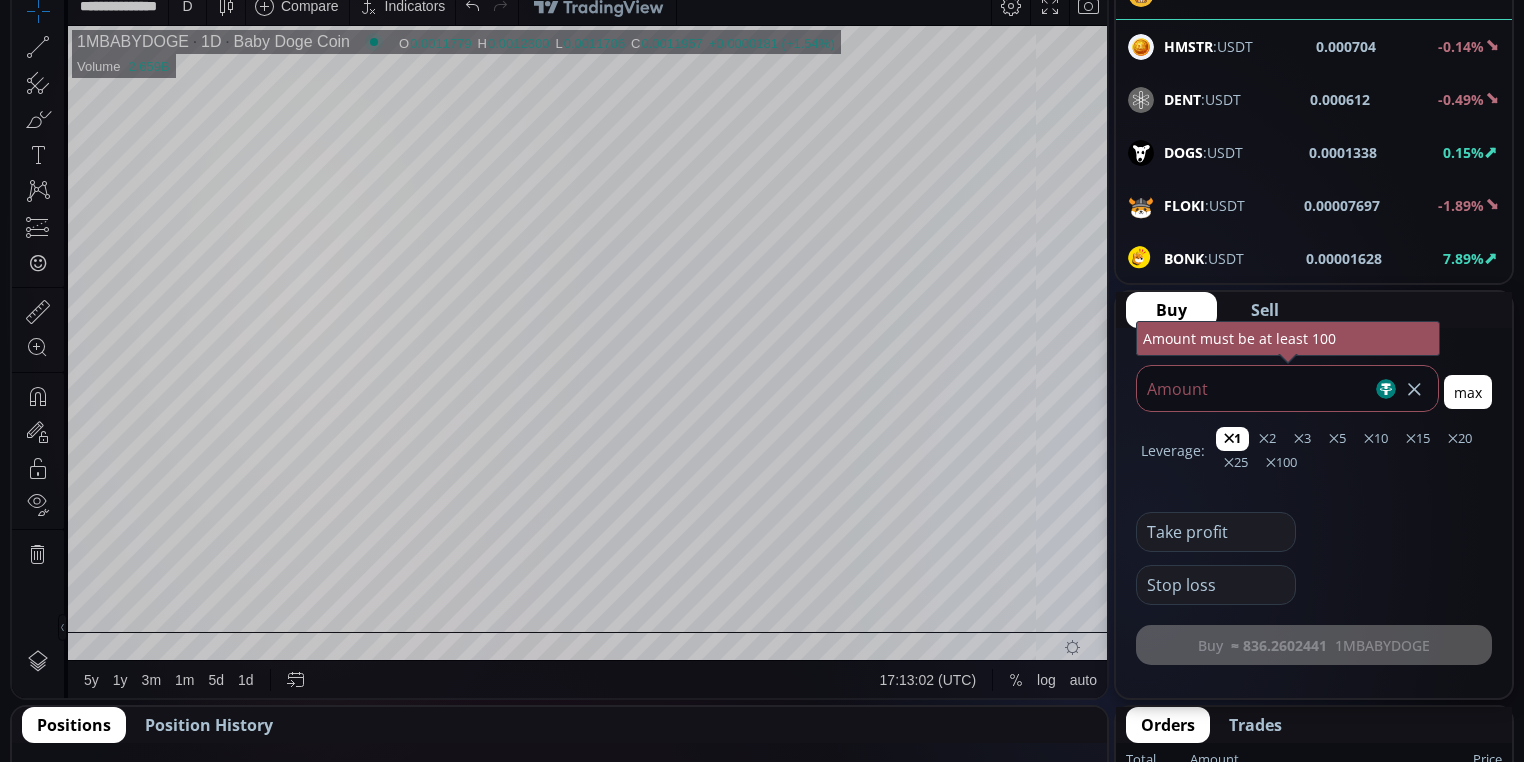 type 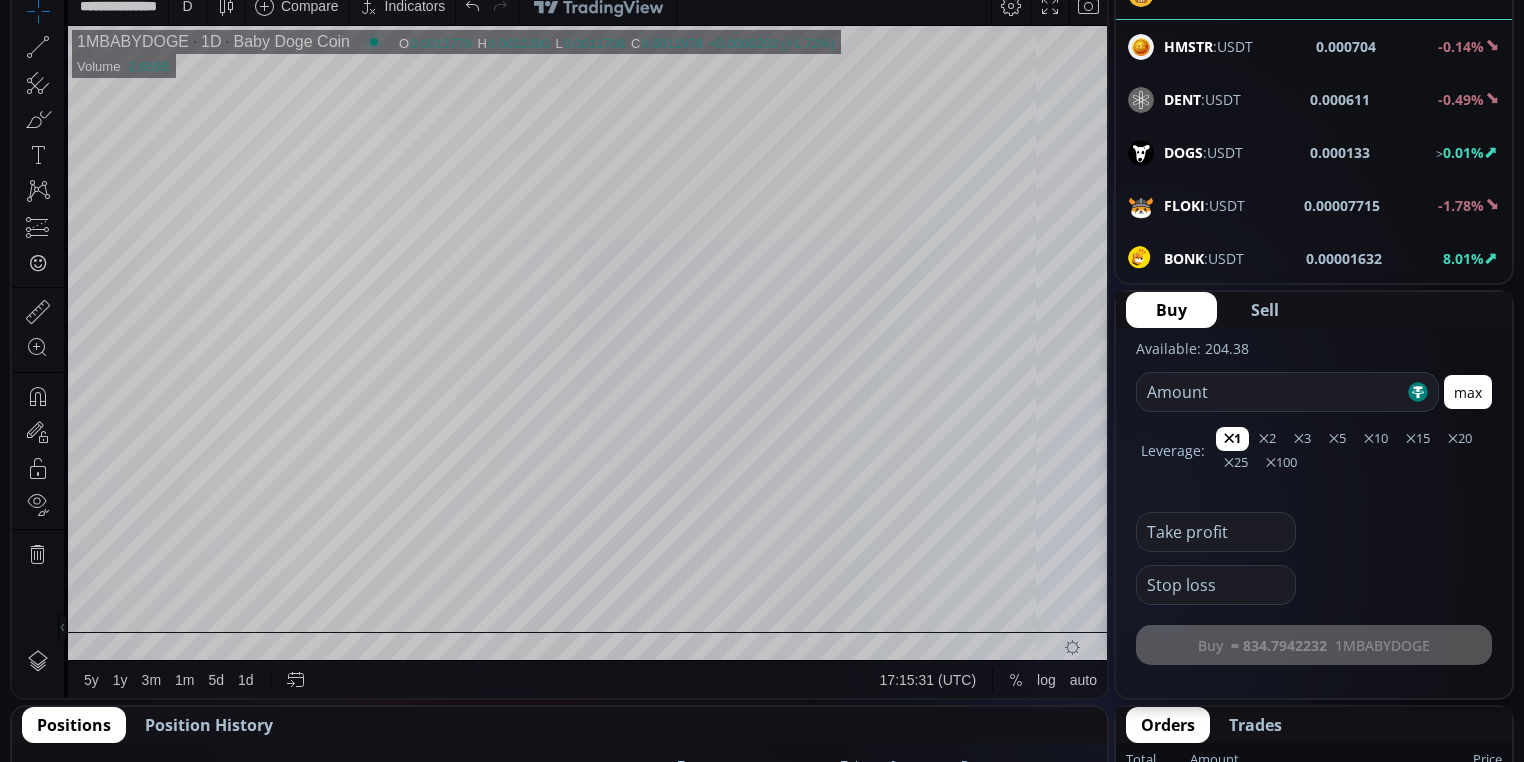 scroll, scrollTop: 0, scrollLeft: 0, axis: both 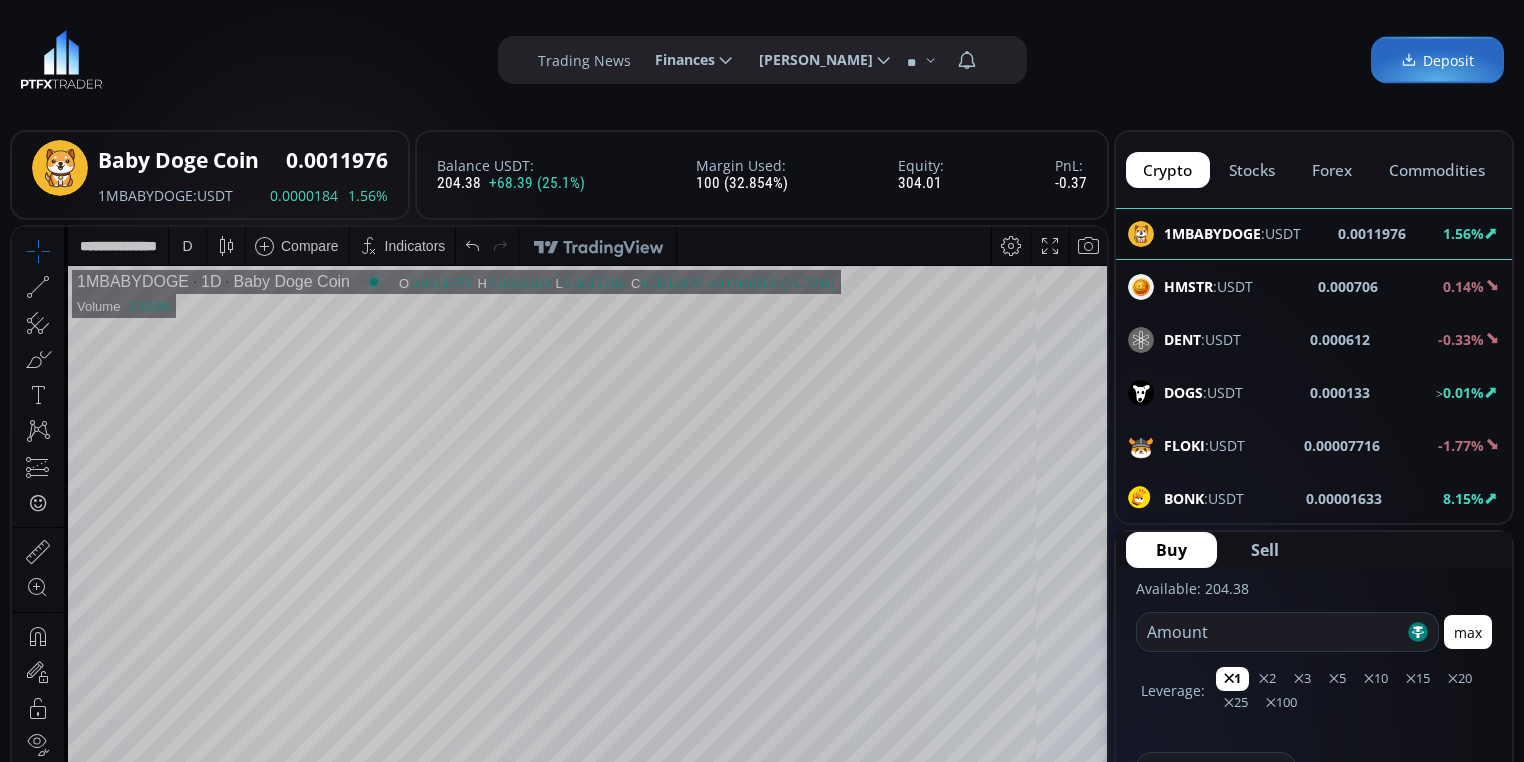 click on "commodities" 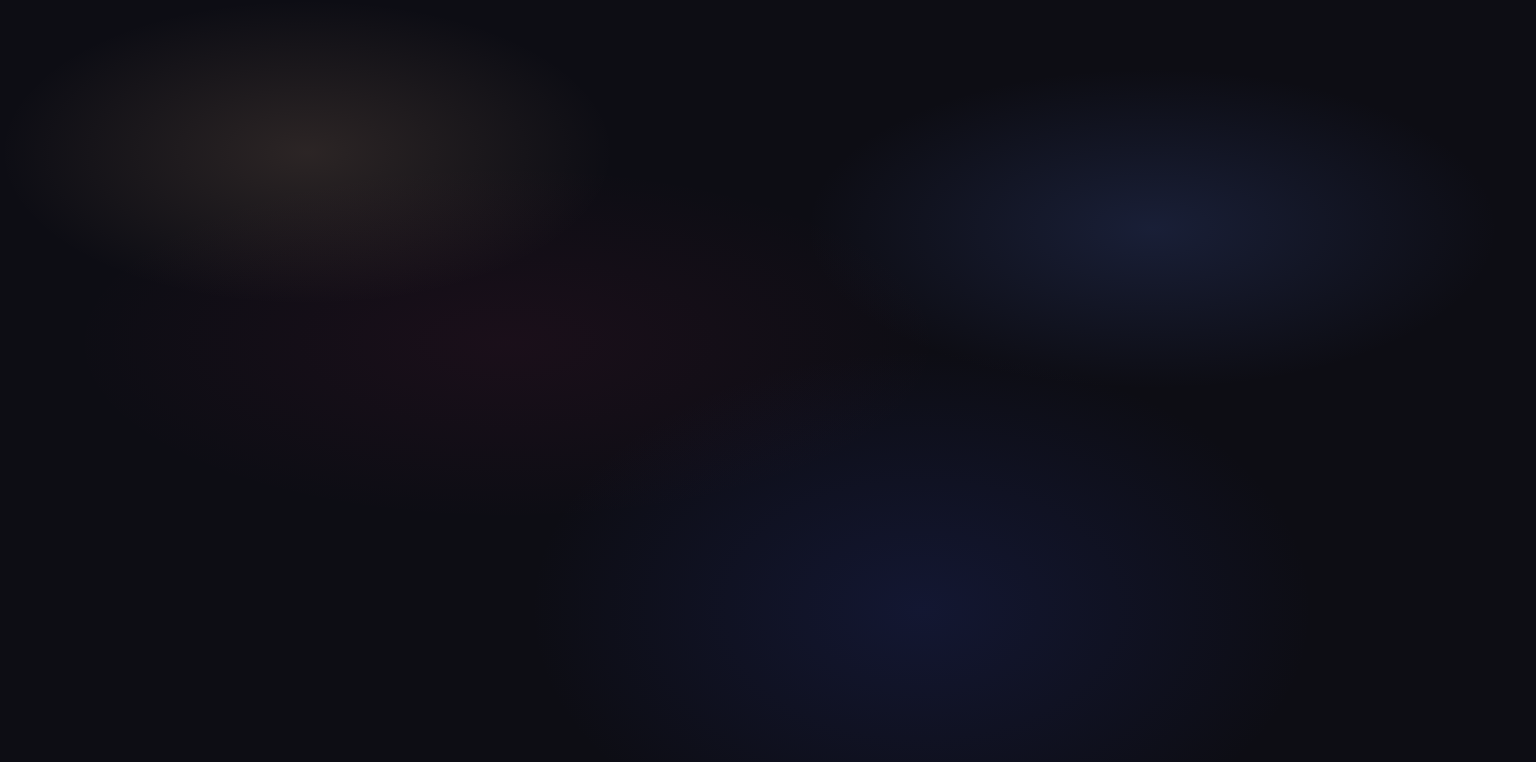 scroll, scrollTop: 0, scrollLeft: 0, axis: both 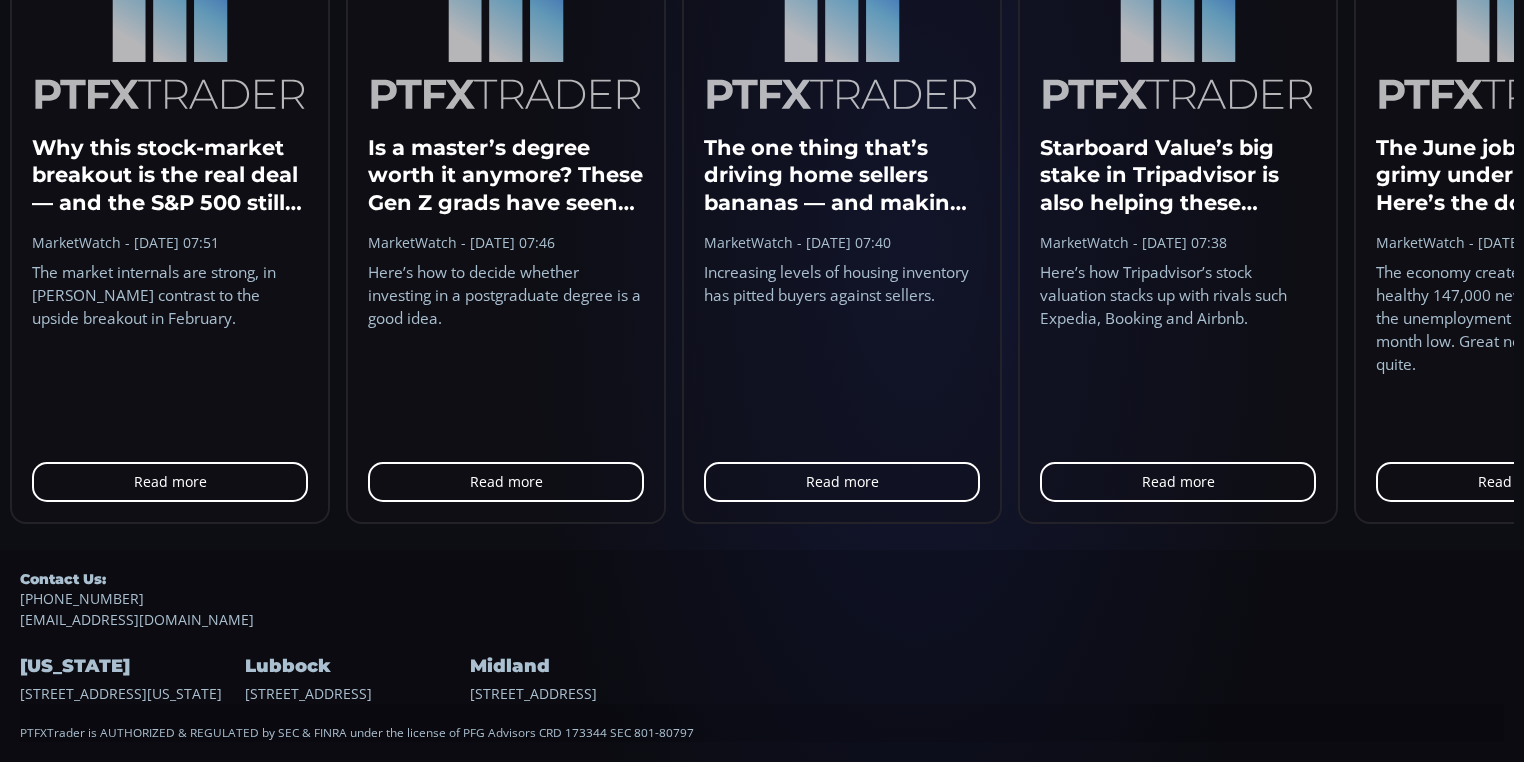 drag, startPoint x: 24, startPoint y: 675, endPoint x: 205, endPoint y: 692, distance: 181.79659 